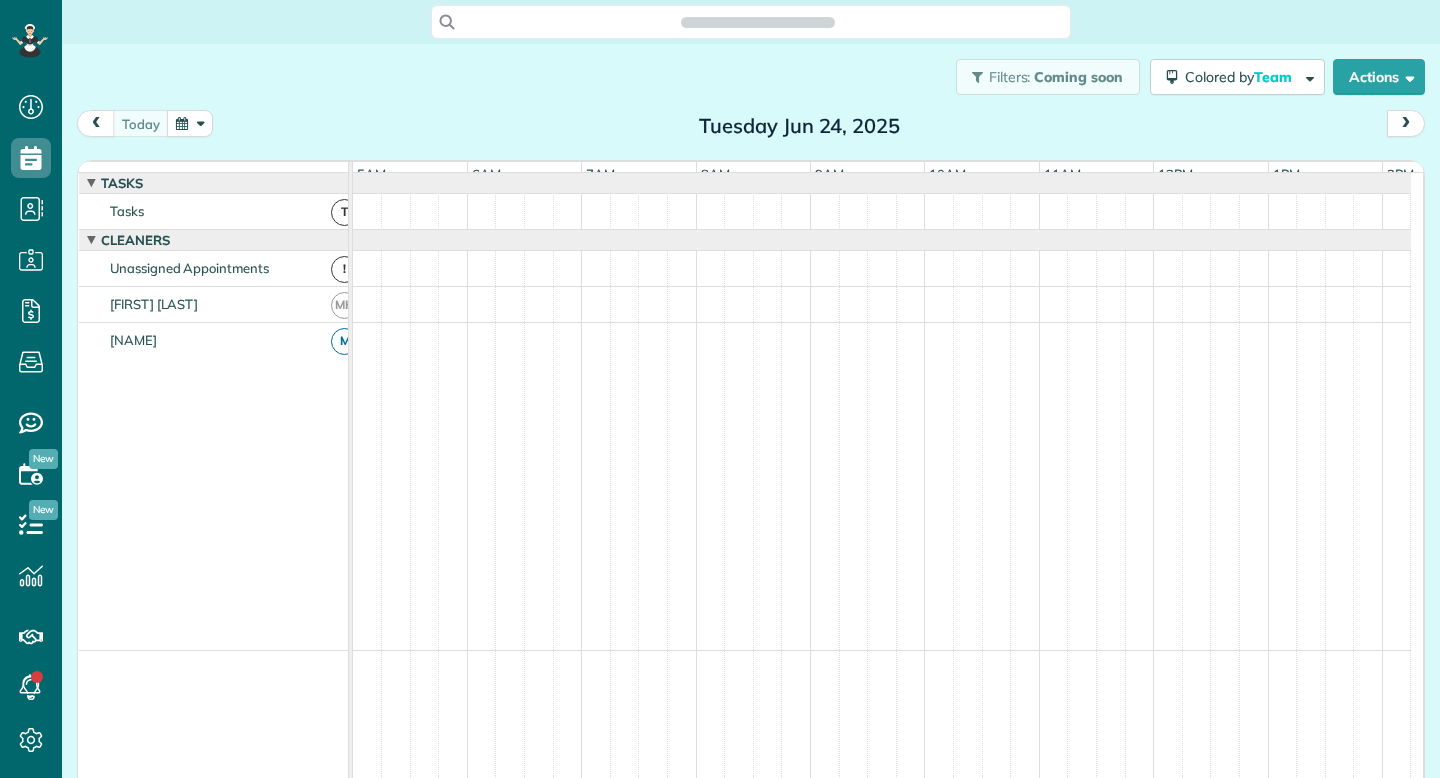 scroll, scrollTop: 0, scrollLeft: 0, axis: both 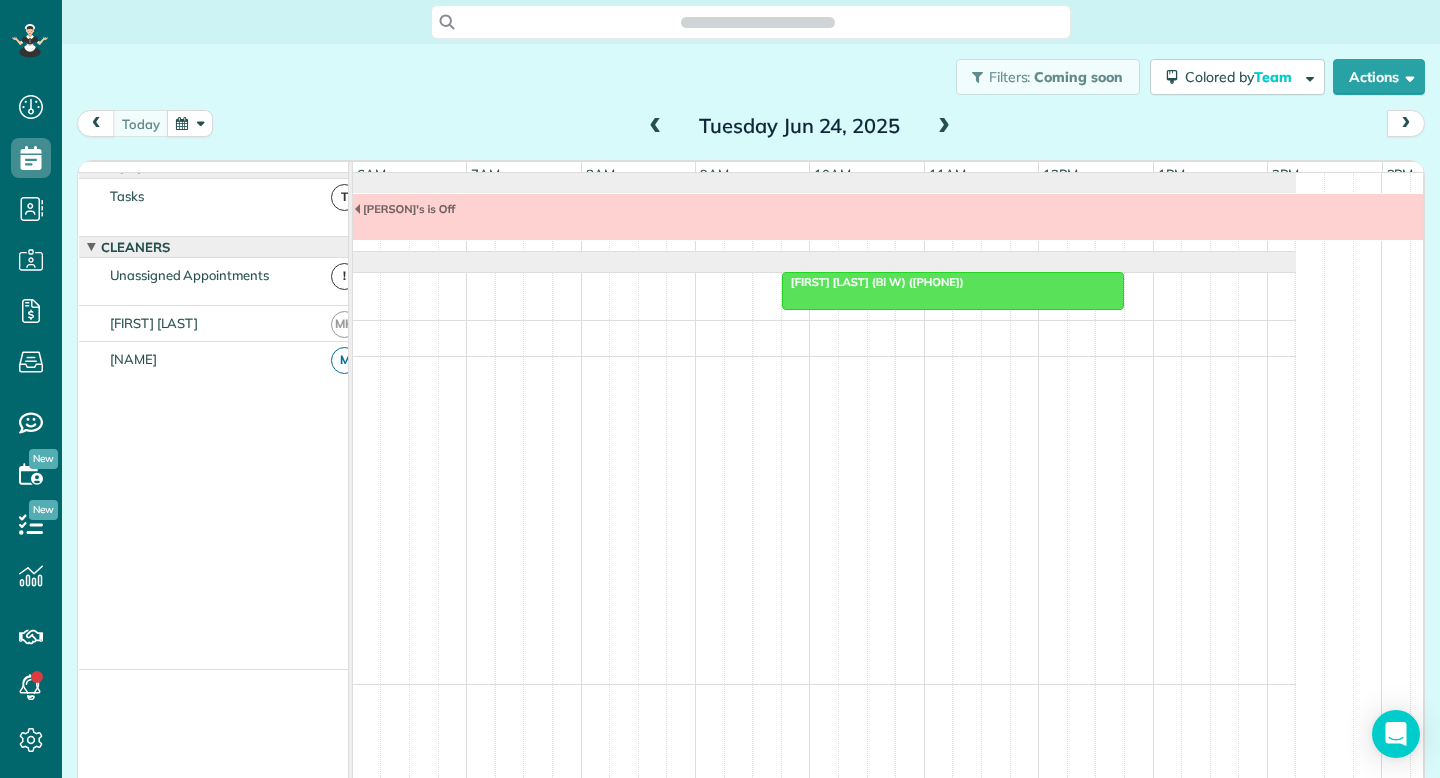 click at bounding box center [944, 127] 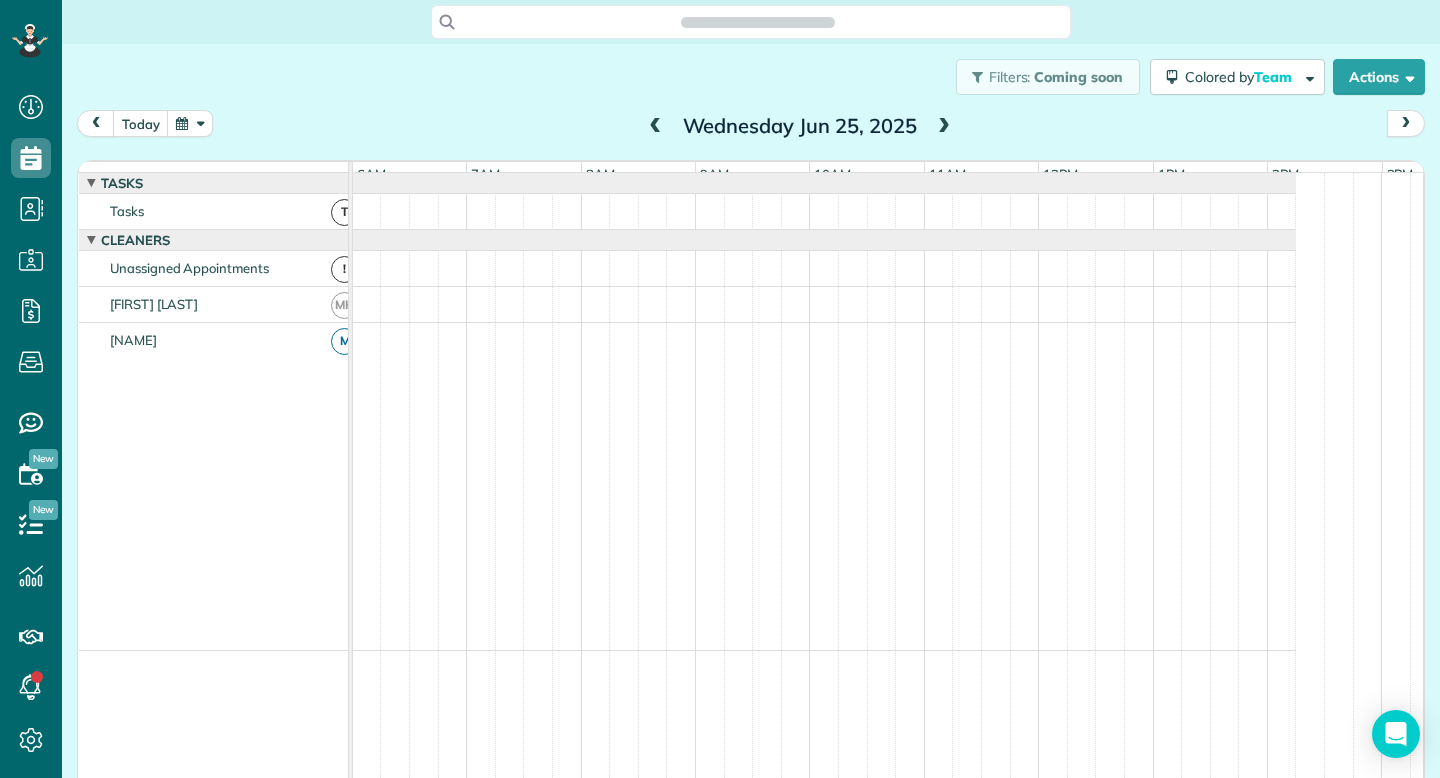 scroll, scrollTop: 15, scrollLeft: 0, axis: vertical 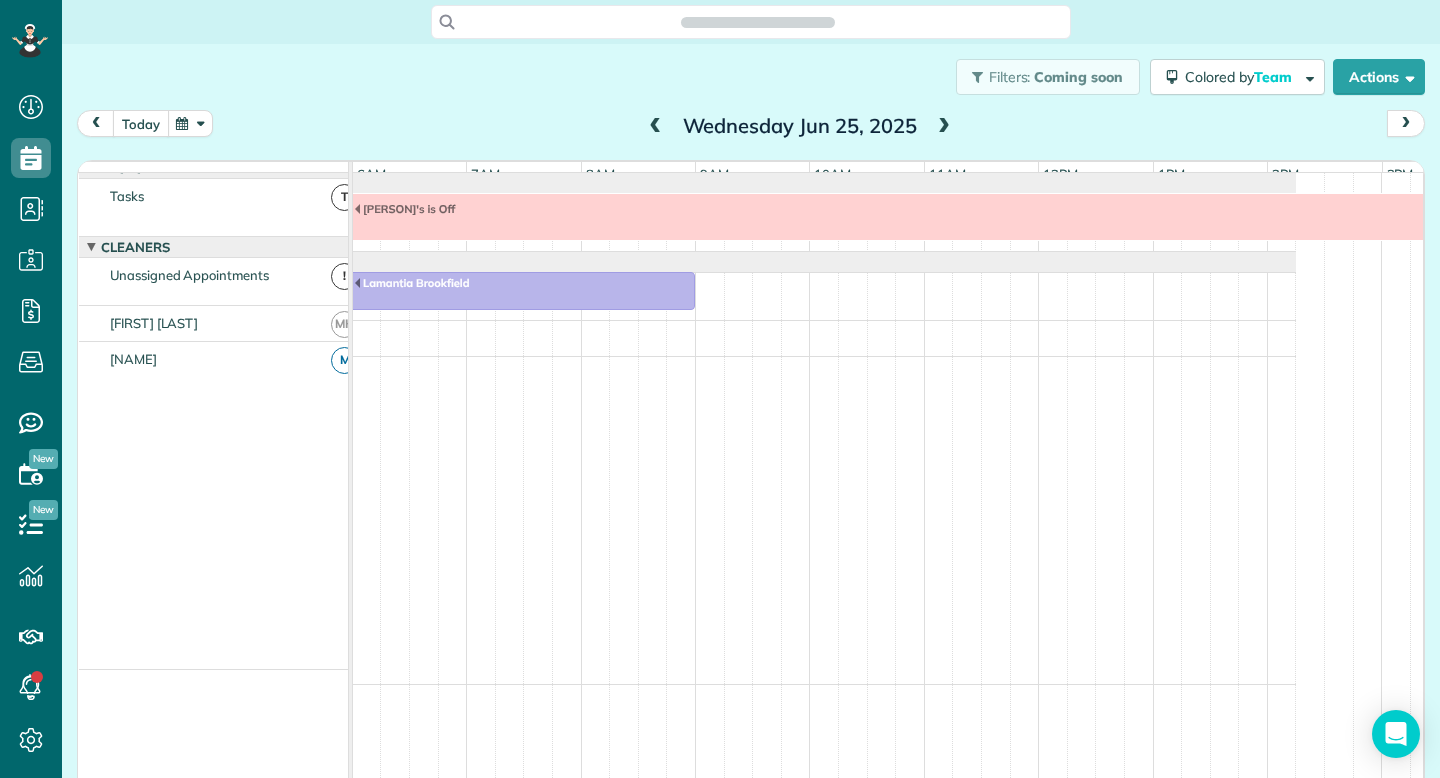 click on "today" at bounding box center (141, 123) 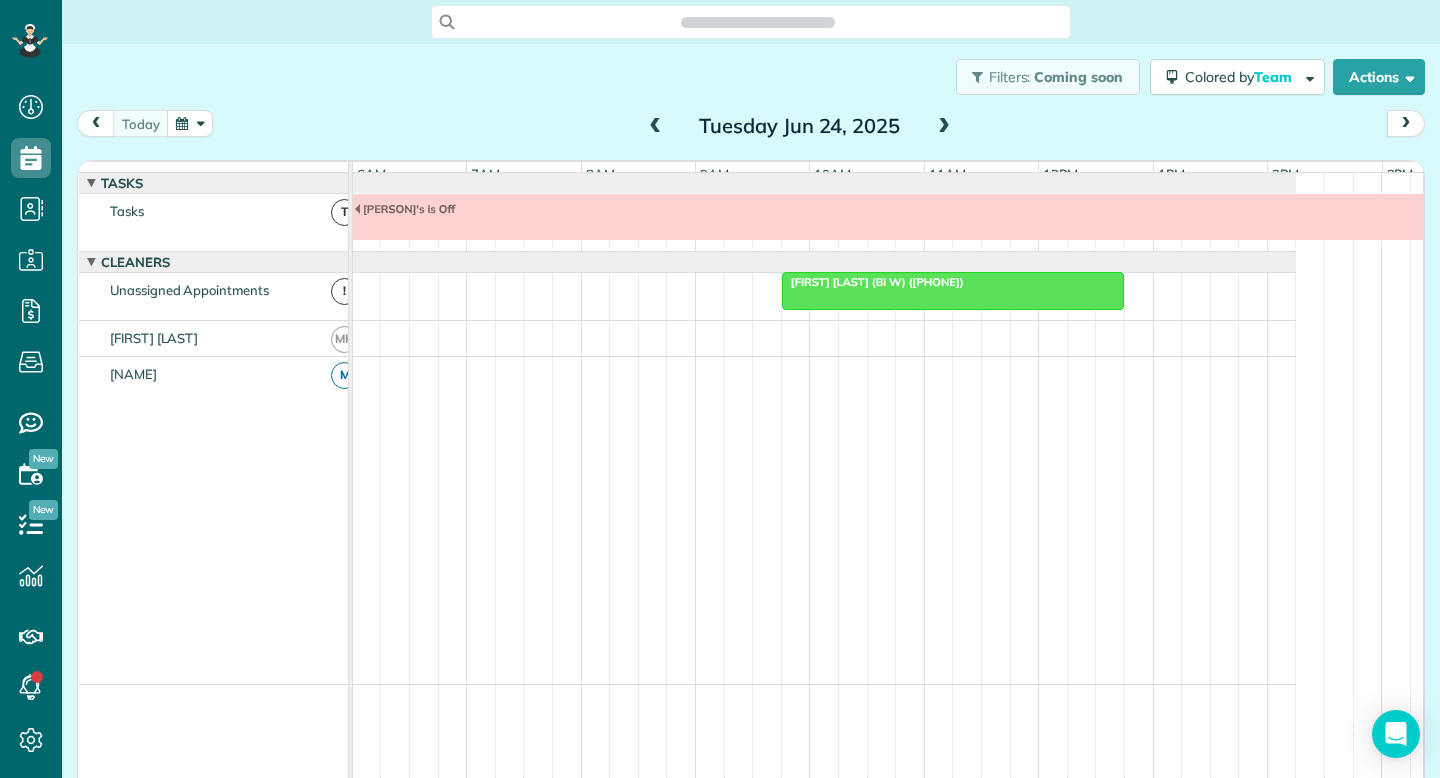 scroll, scrollTop: 15, scrollLeft: 0, axis: vertical 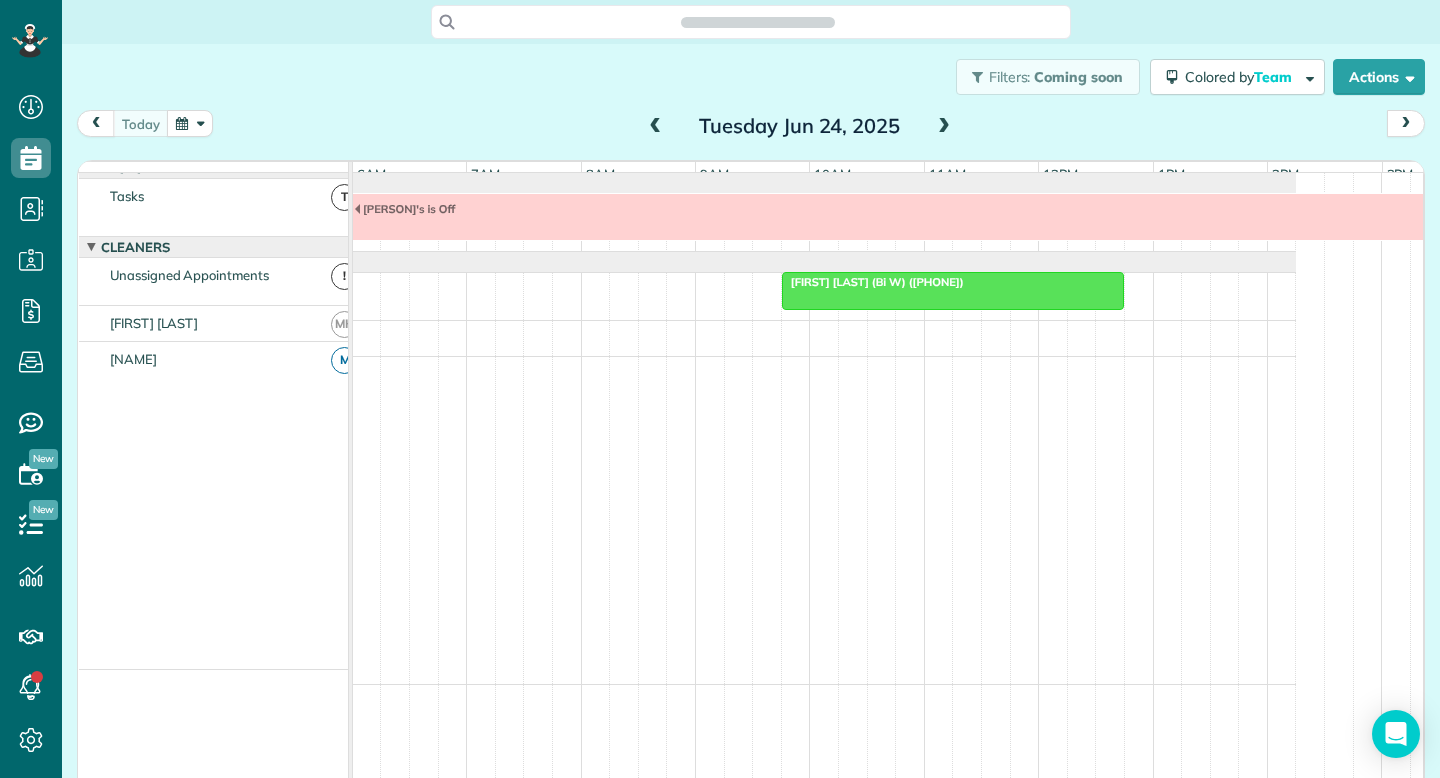 click at bounding box center [190, 123] 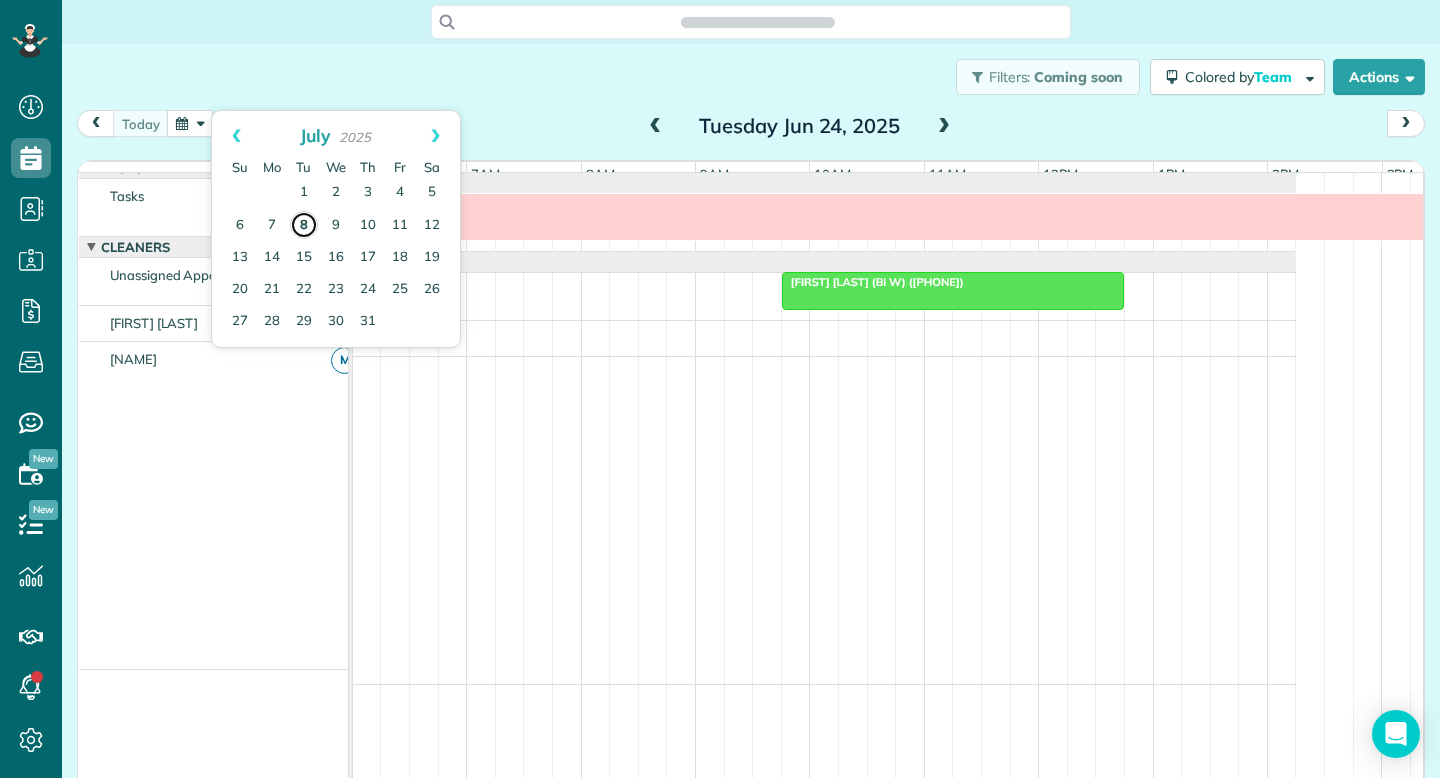 click on "8" at bounding box center (304, 225) 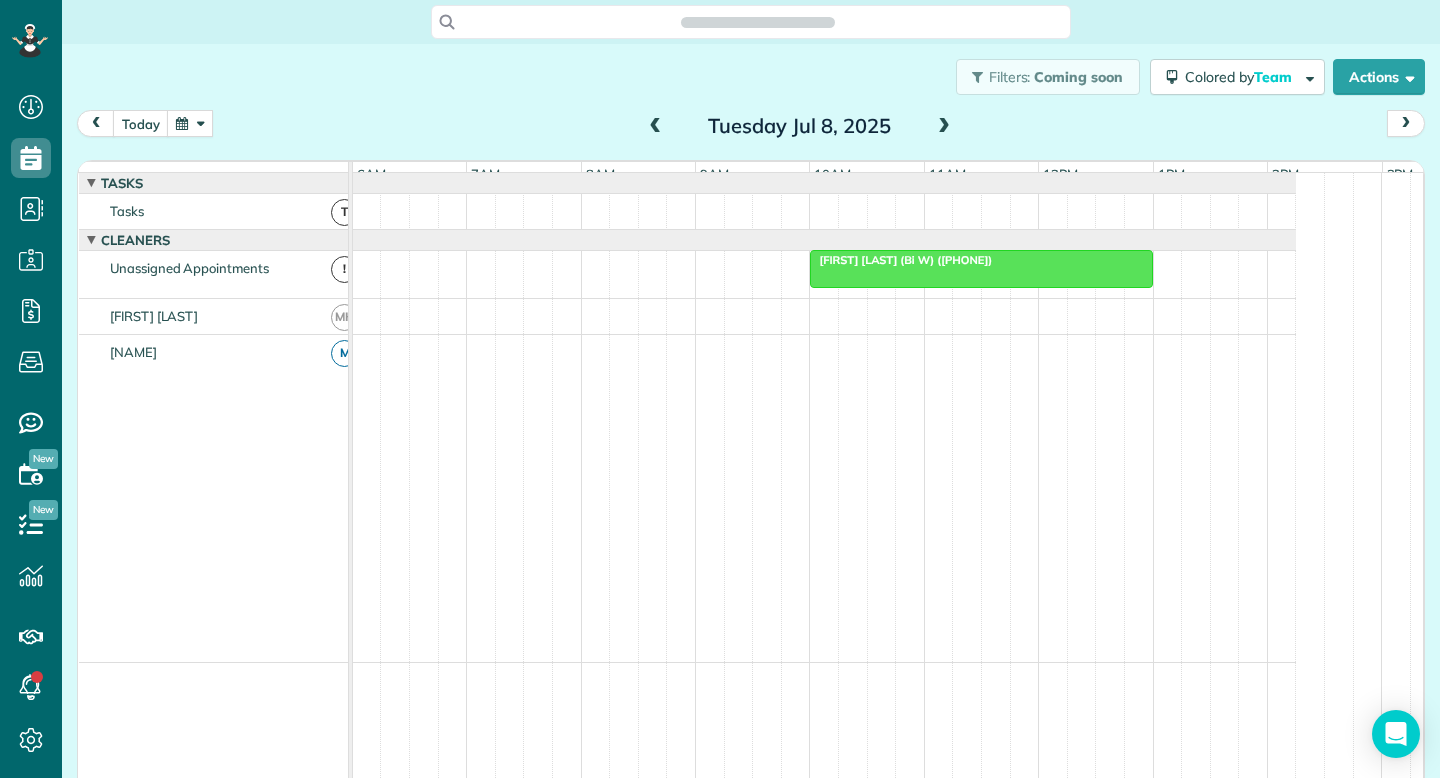 click at bounding box center [944, 127] 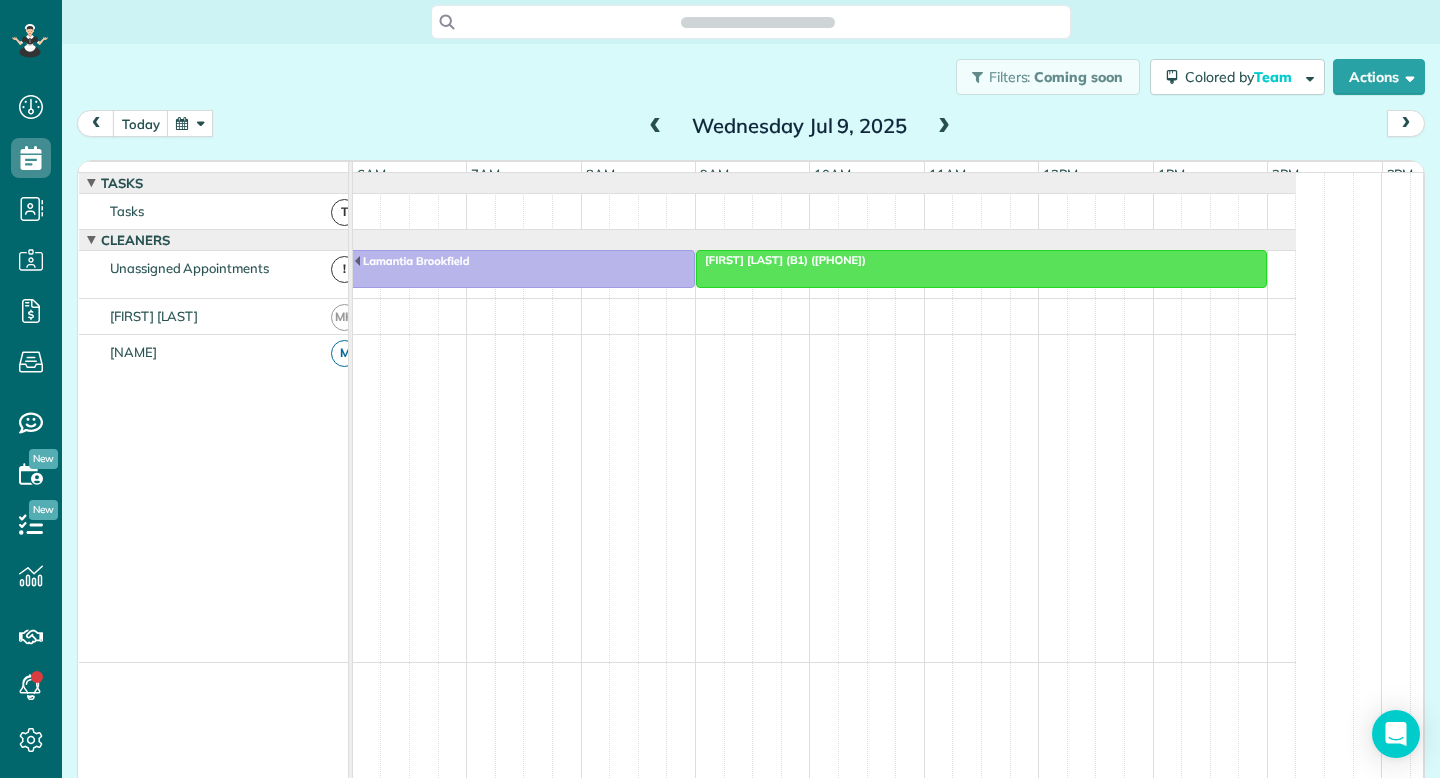 click at bounding box center [981, 269] 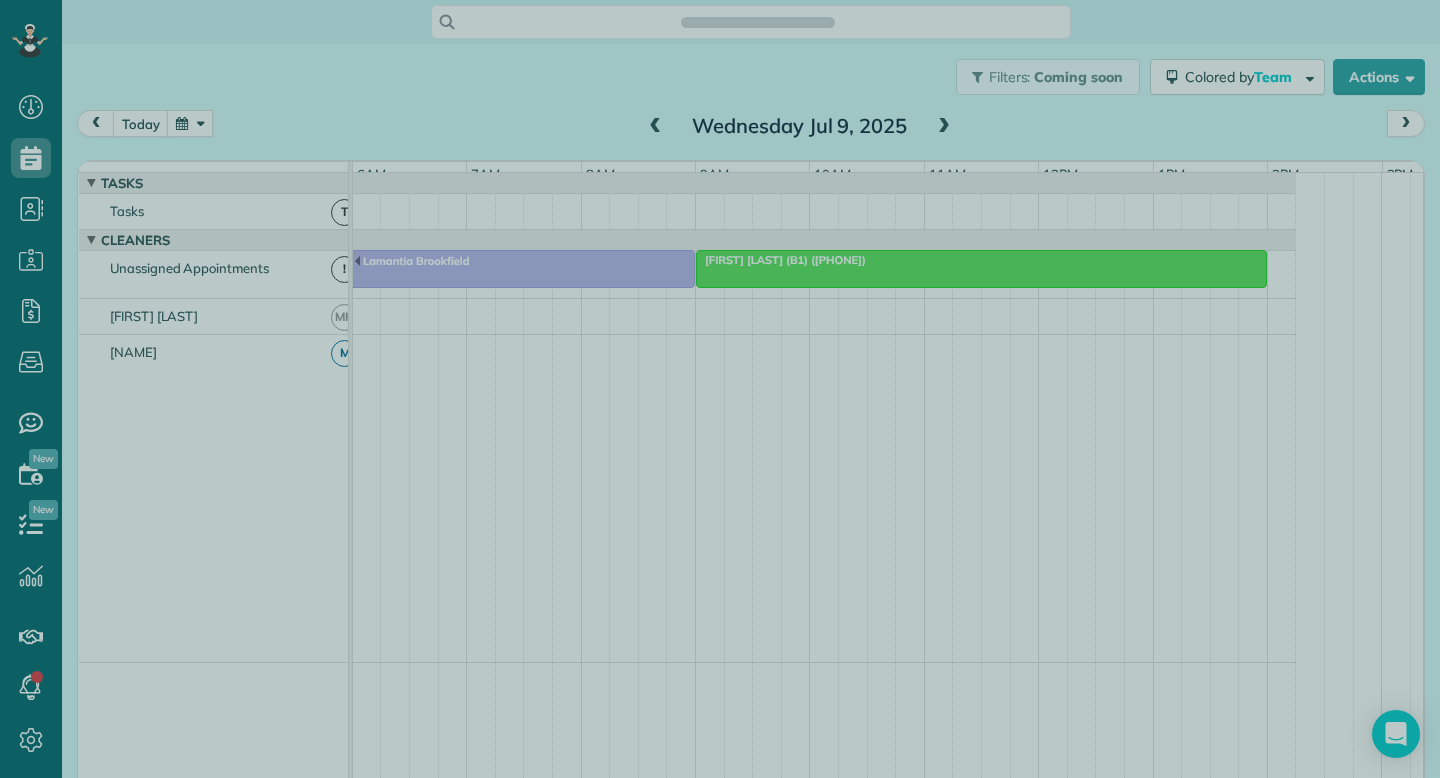click at bounding box center (720, 389) 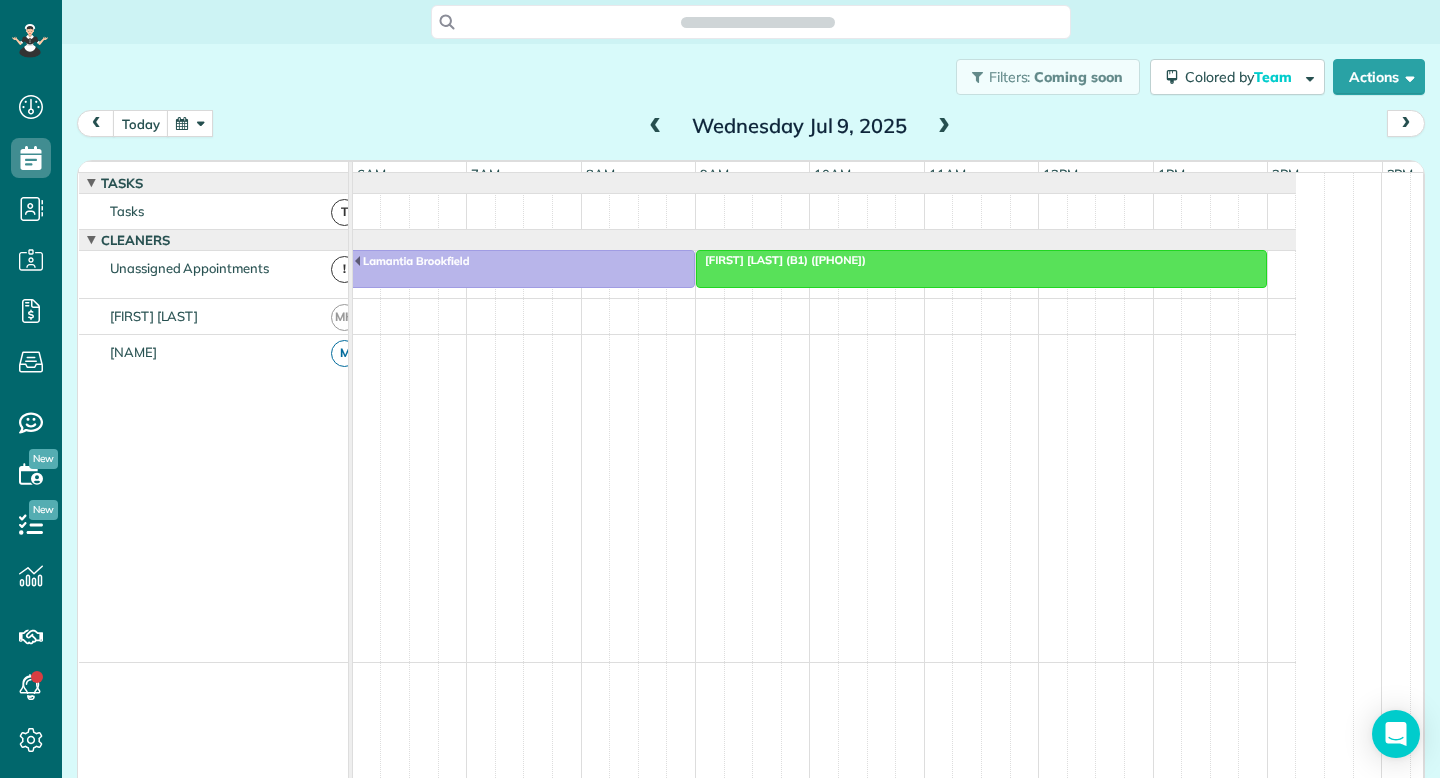 click on "Dashboard
Scheduling
Calendar View
List View
Dispatch View - Weekly scheduling (Beta)" at bounding box center (720, 389) 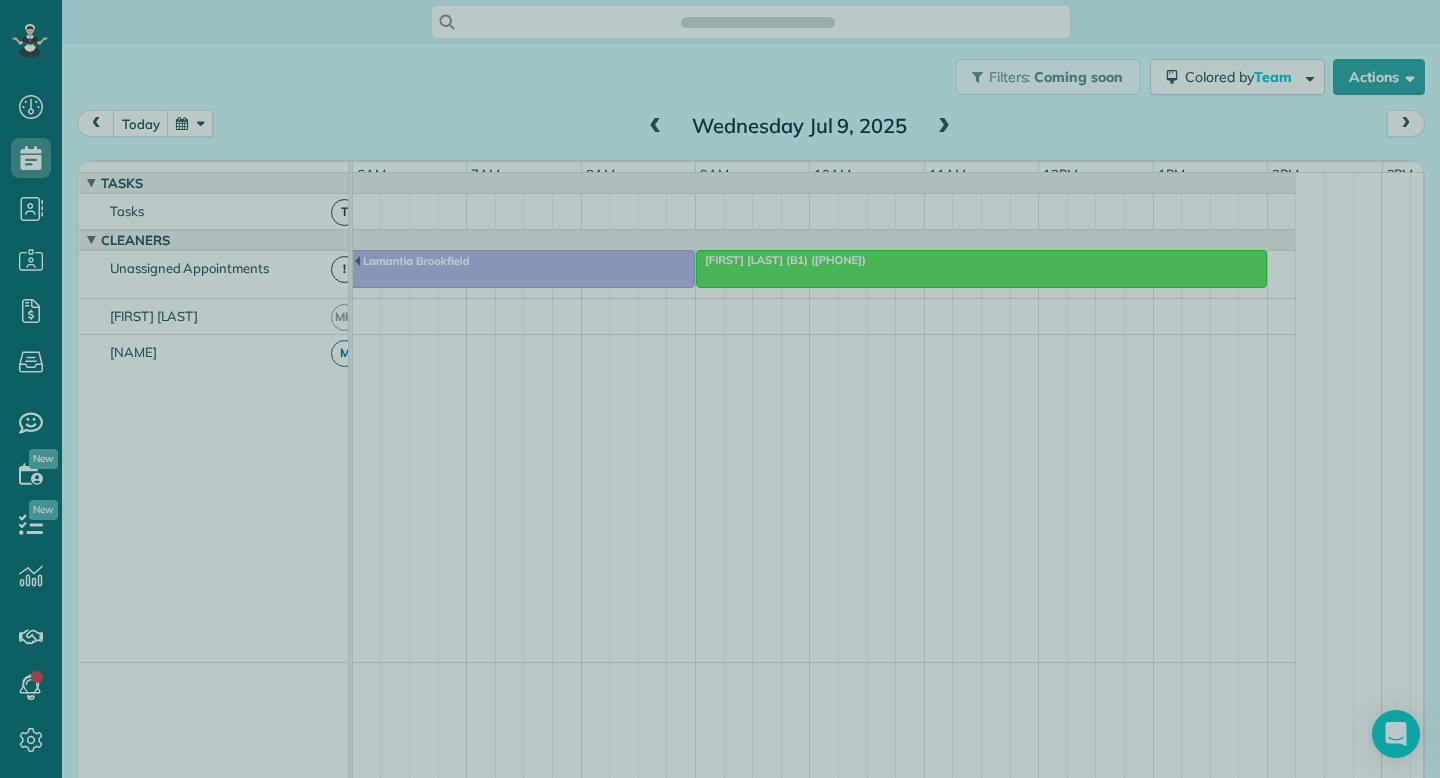 click at bounding box center [720, 389] 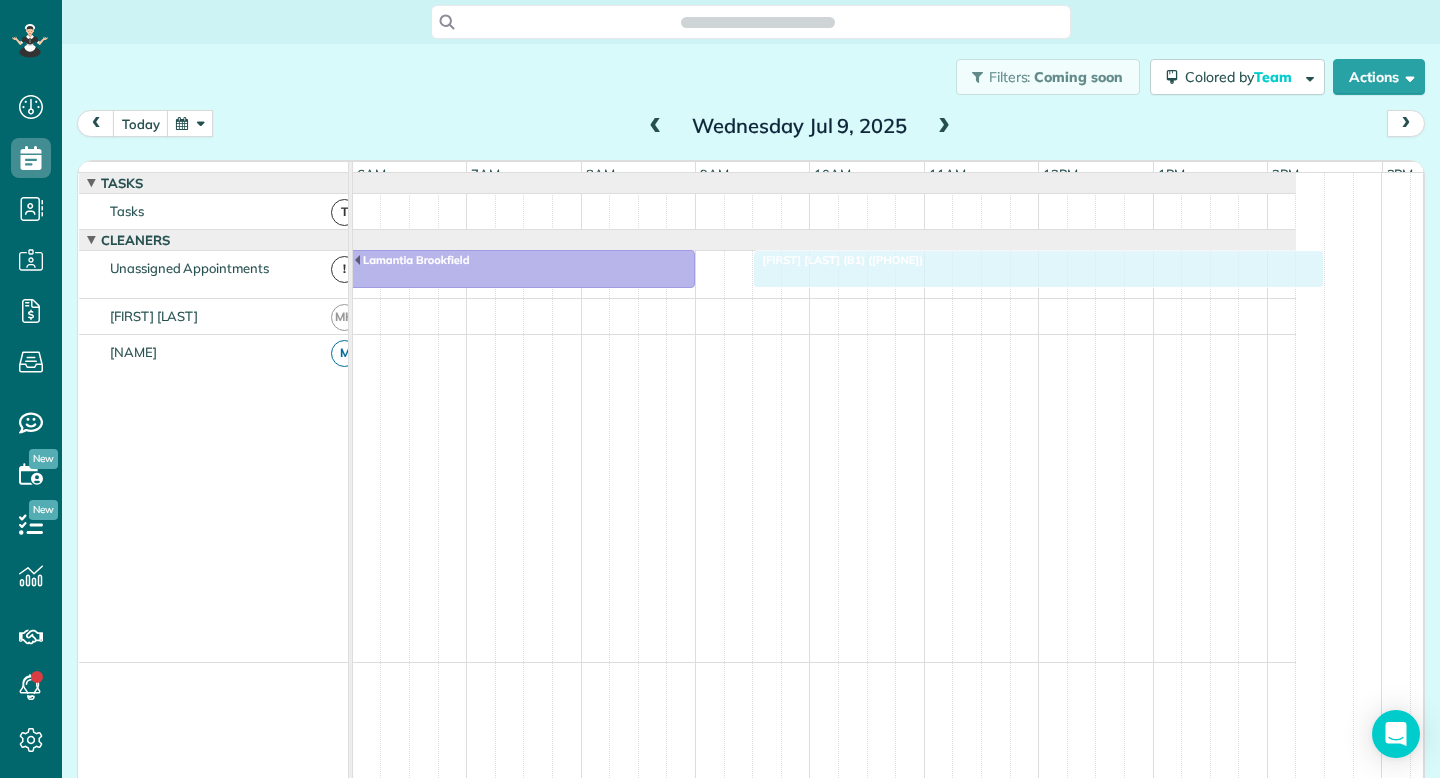 drag, startPoint x: 776, startPoint y: 289, endPoint x: 789, endPoint y: 289, distance: 13 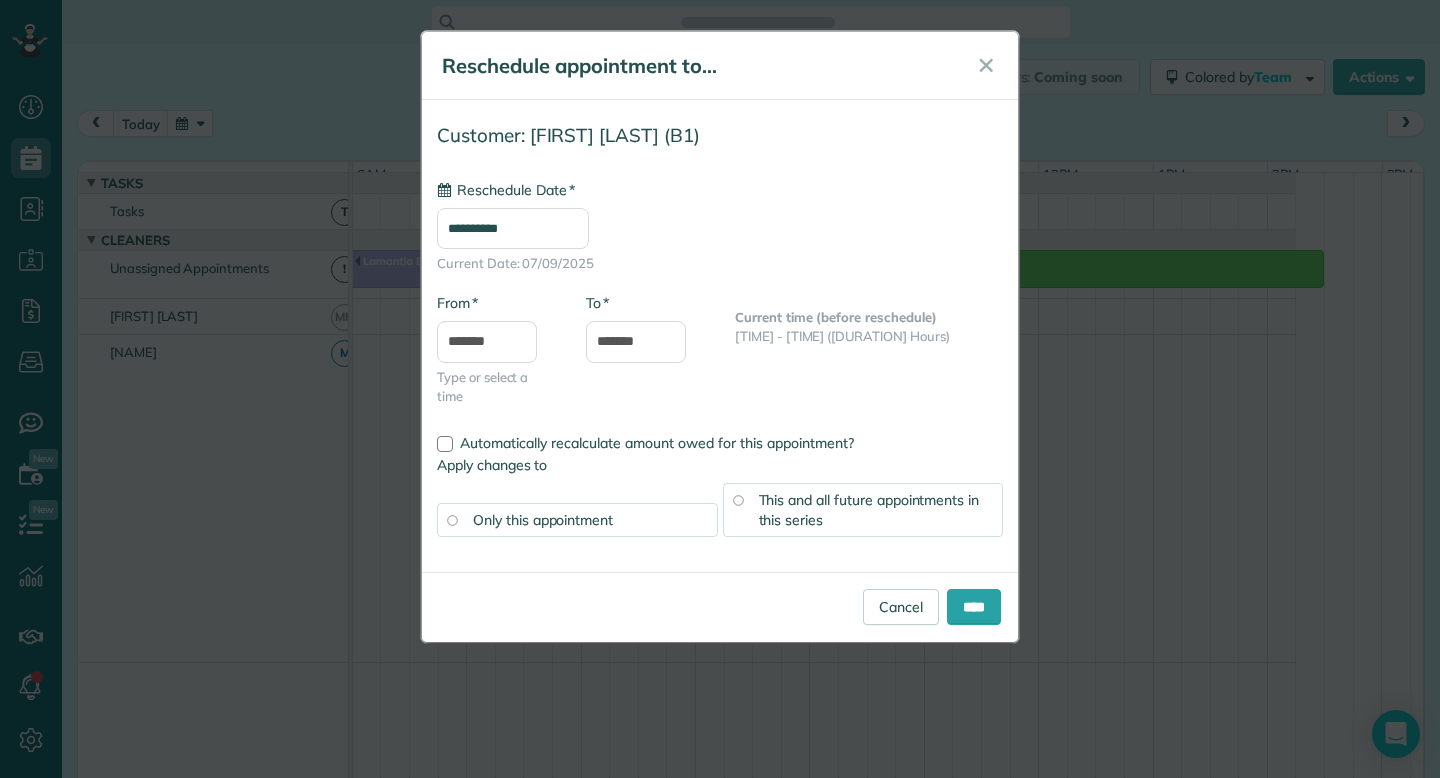 click on "**********" at bounding box center (513, 228) 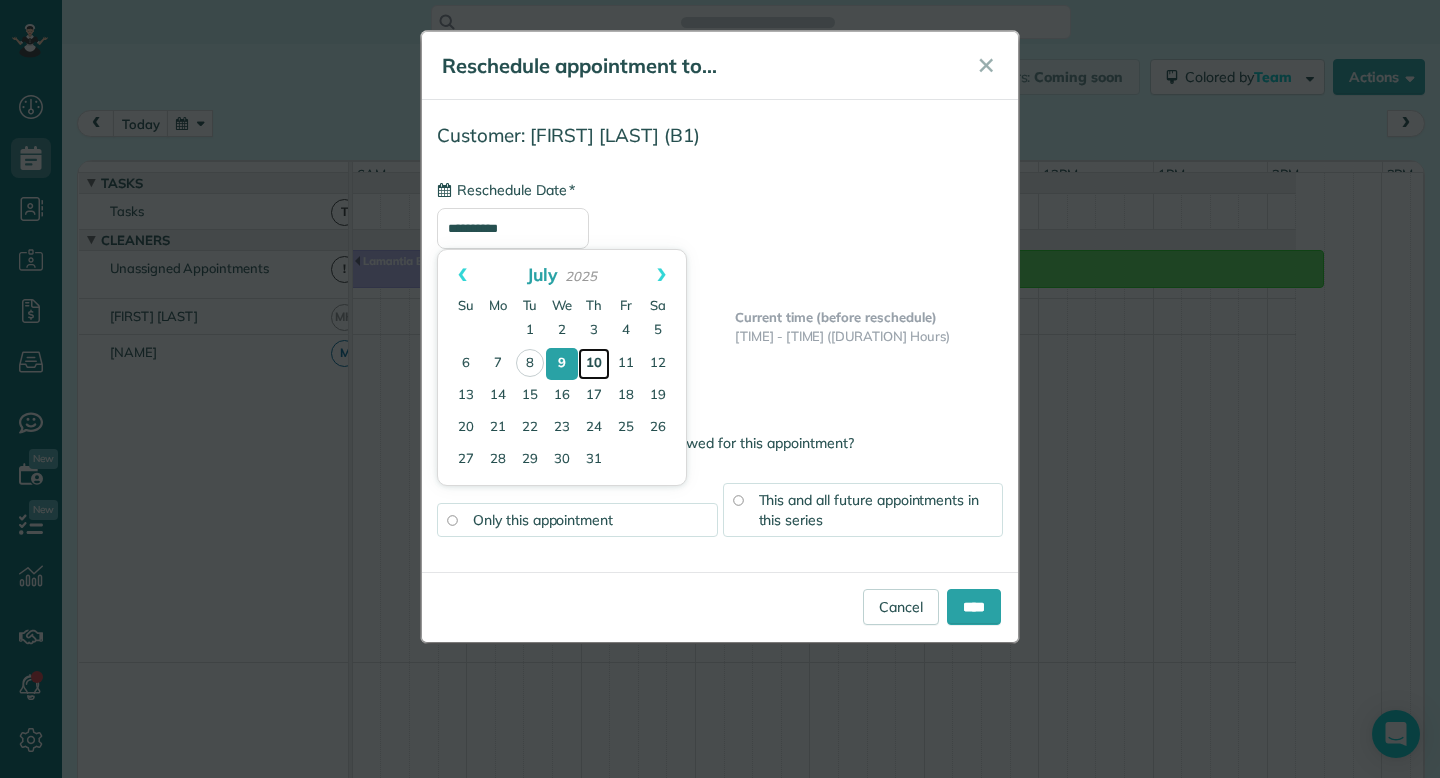 click on "10" at bounding box center [594, 364] 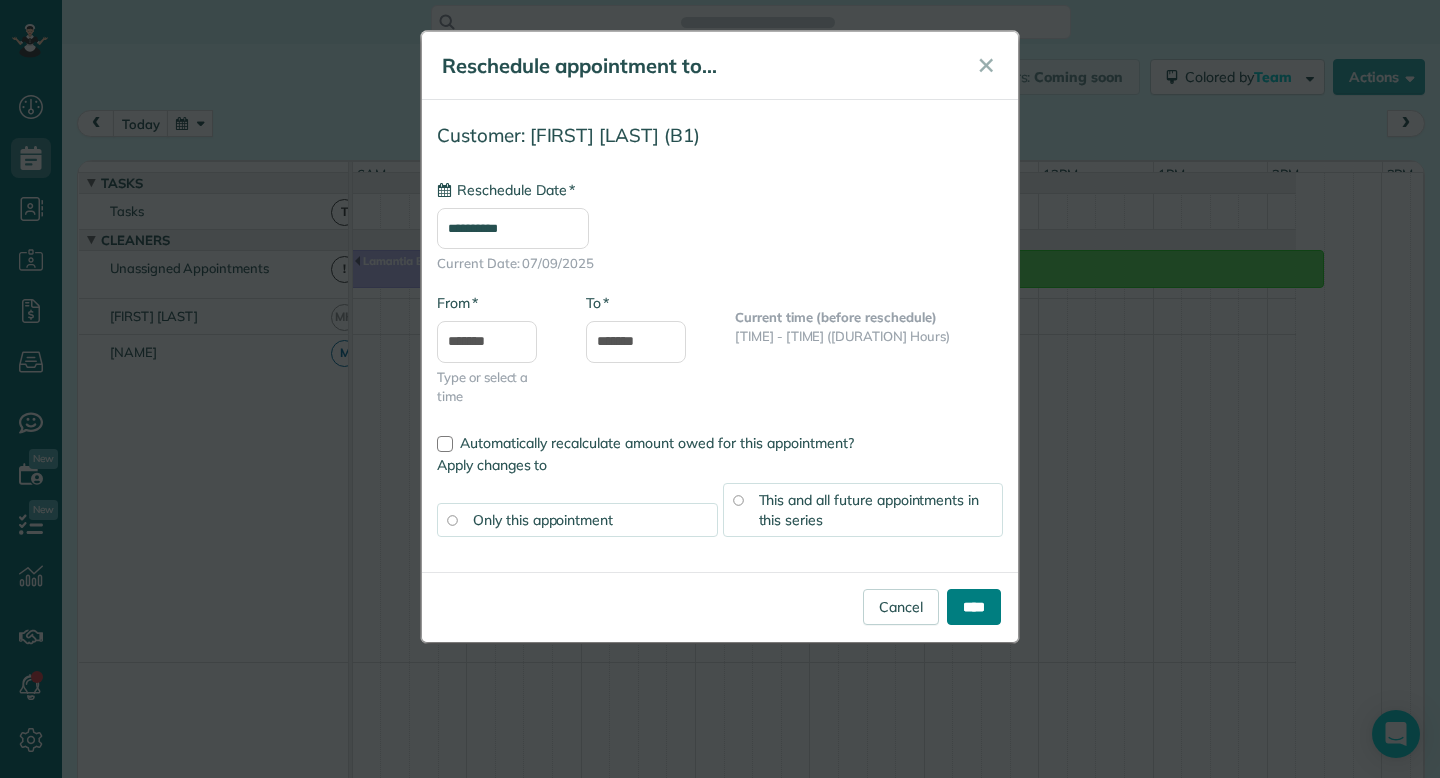 click on "****" at bounding box center [974, 607] 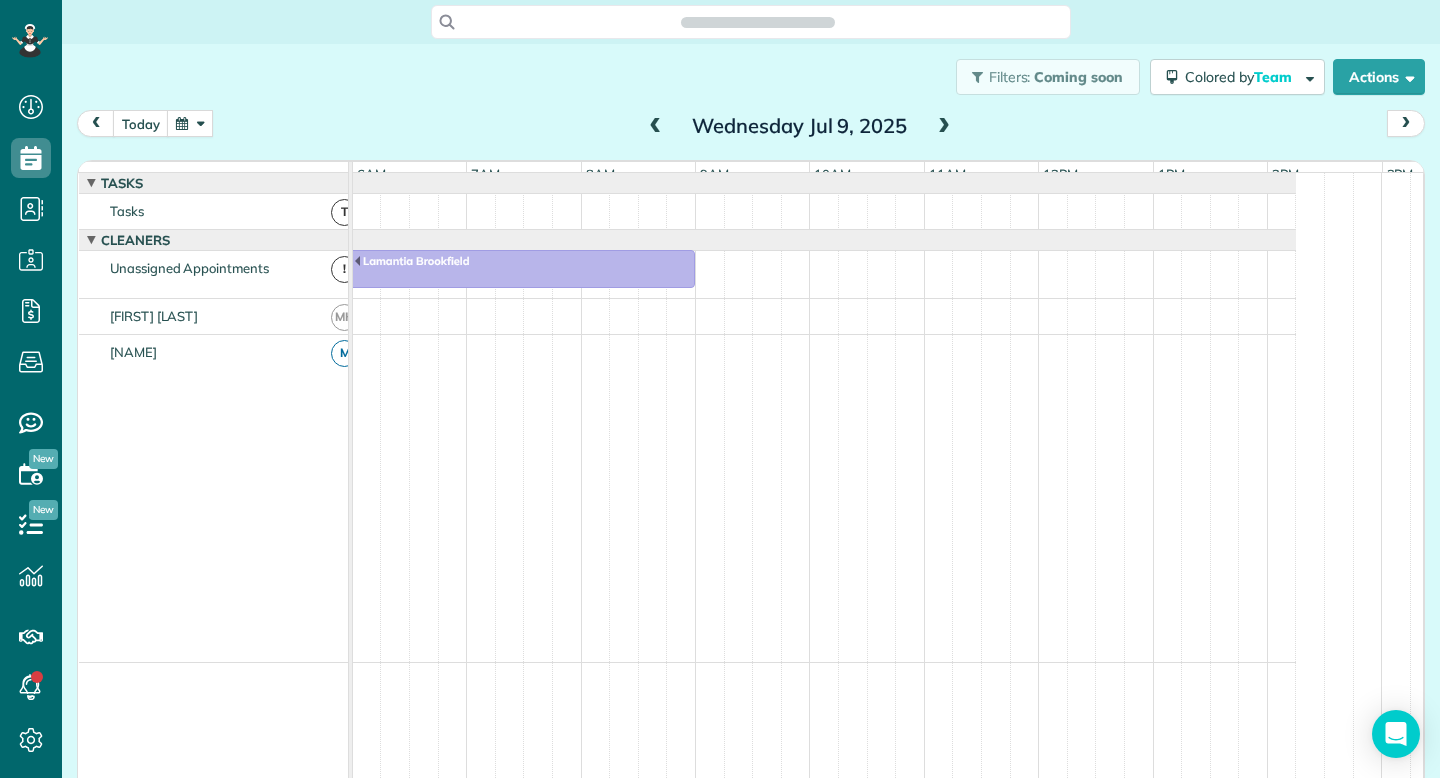 click at bounding box center [944, 127] 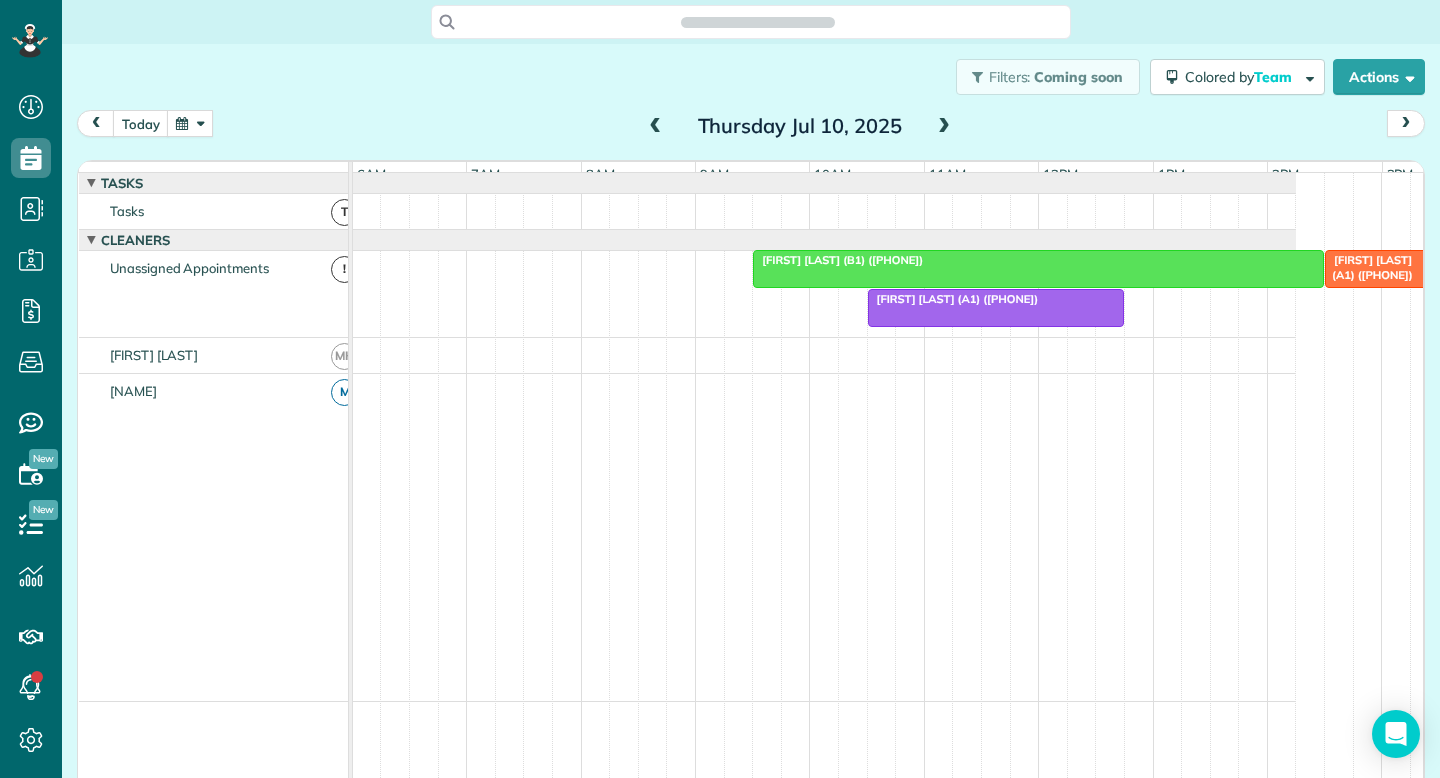 click on "Elizabeth Geer (B1) (+17733900579)" at bounding box center (838, 260) 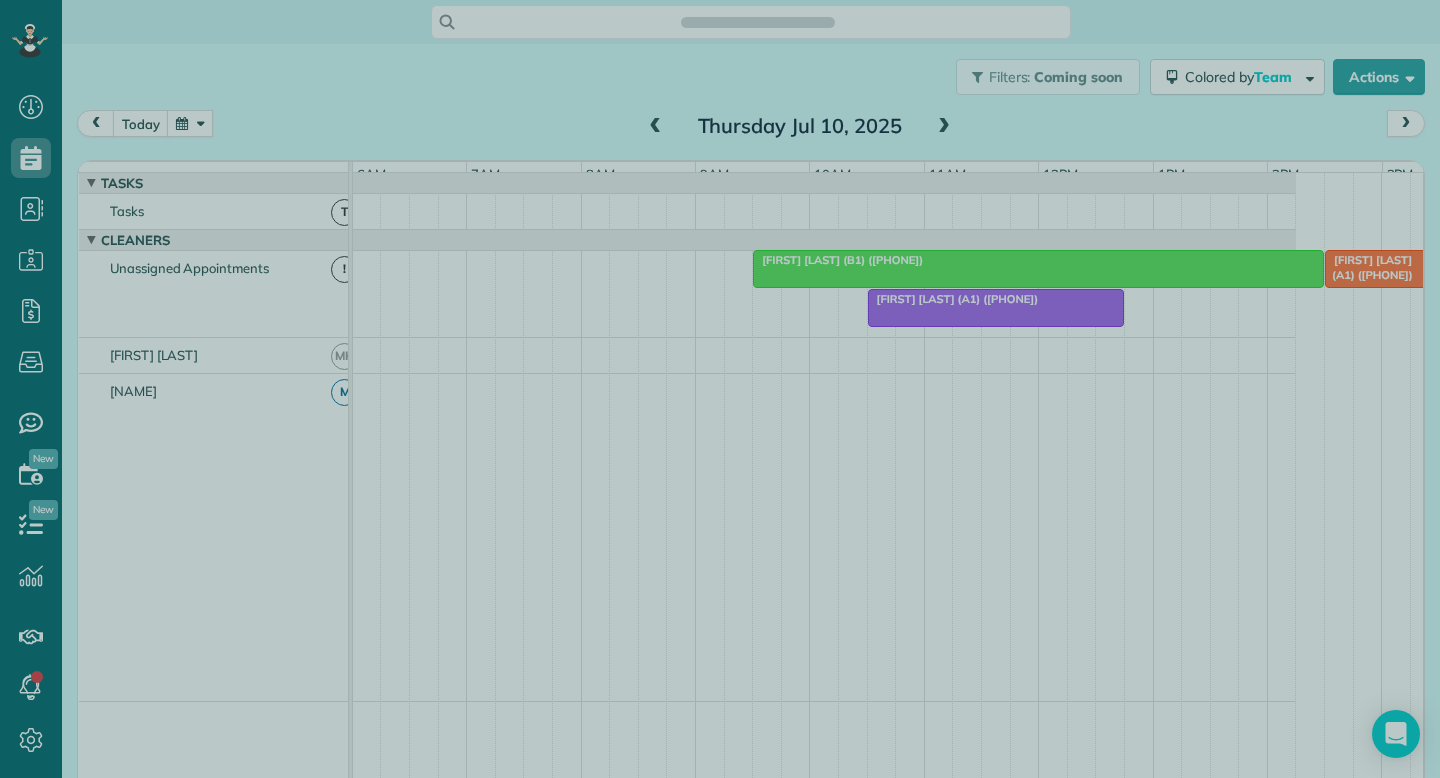 drag, startPoint x: 1100, startPoint y: 283, endPoint x: 976, endPoint y: 285, distance: 124.01613 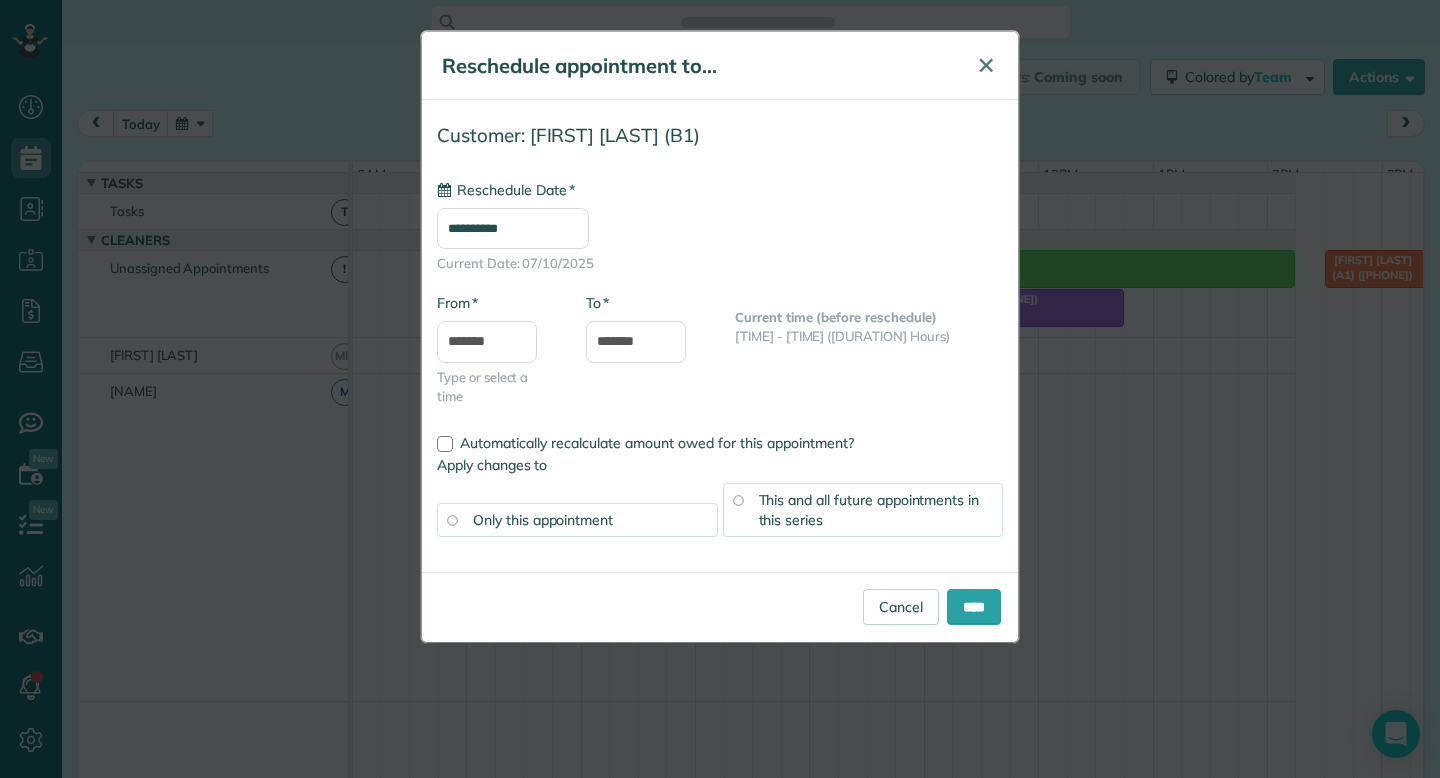 click on "✕" at bounding box center [986, 65] 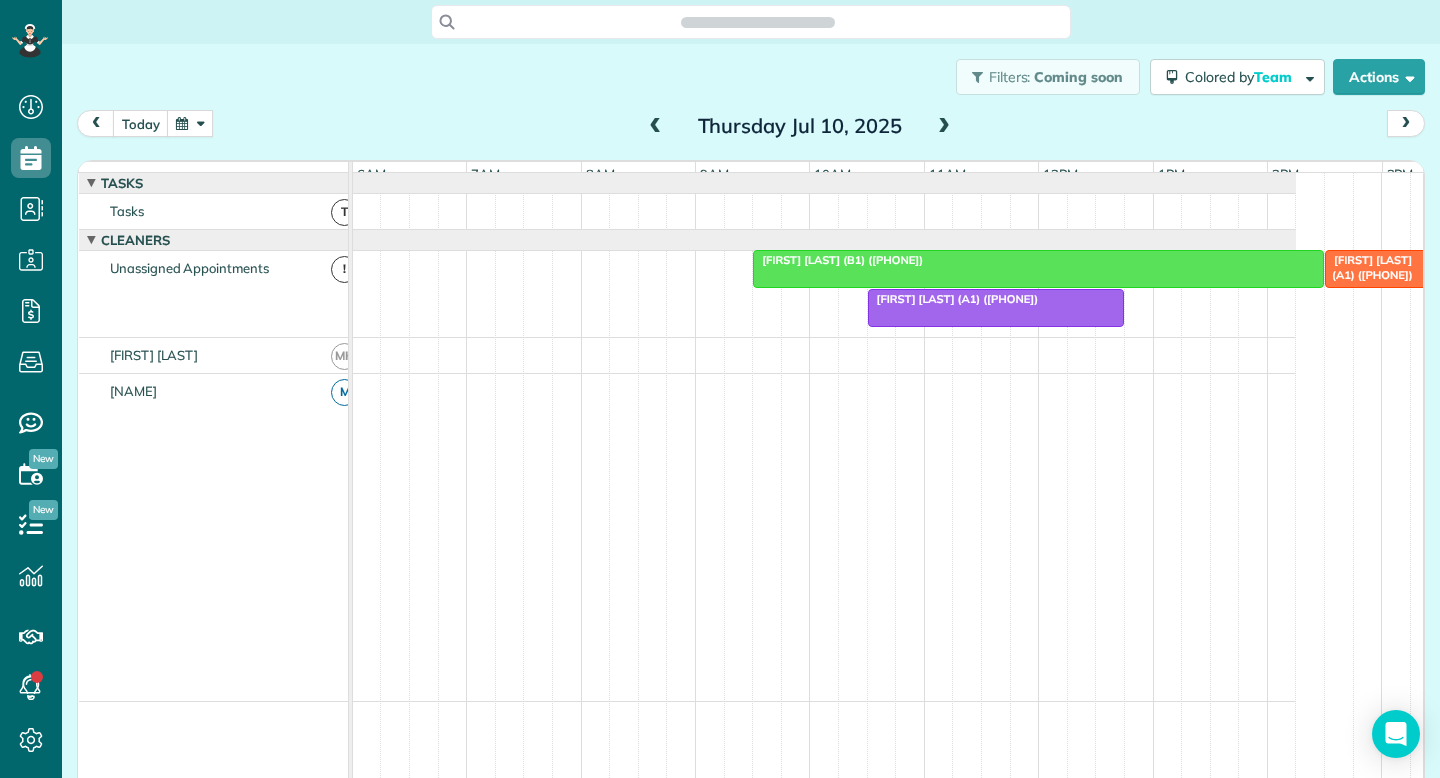 click at bounding box center (1038, 269) 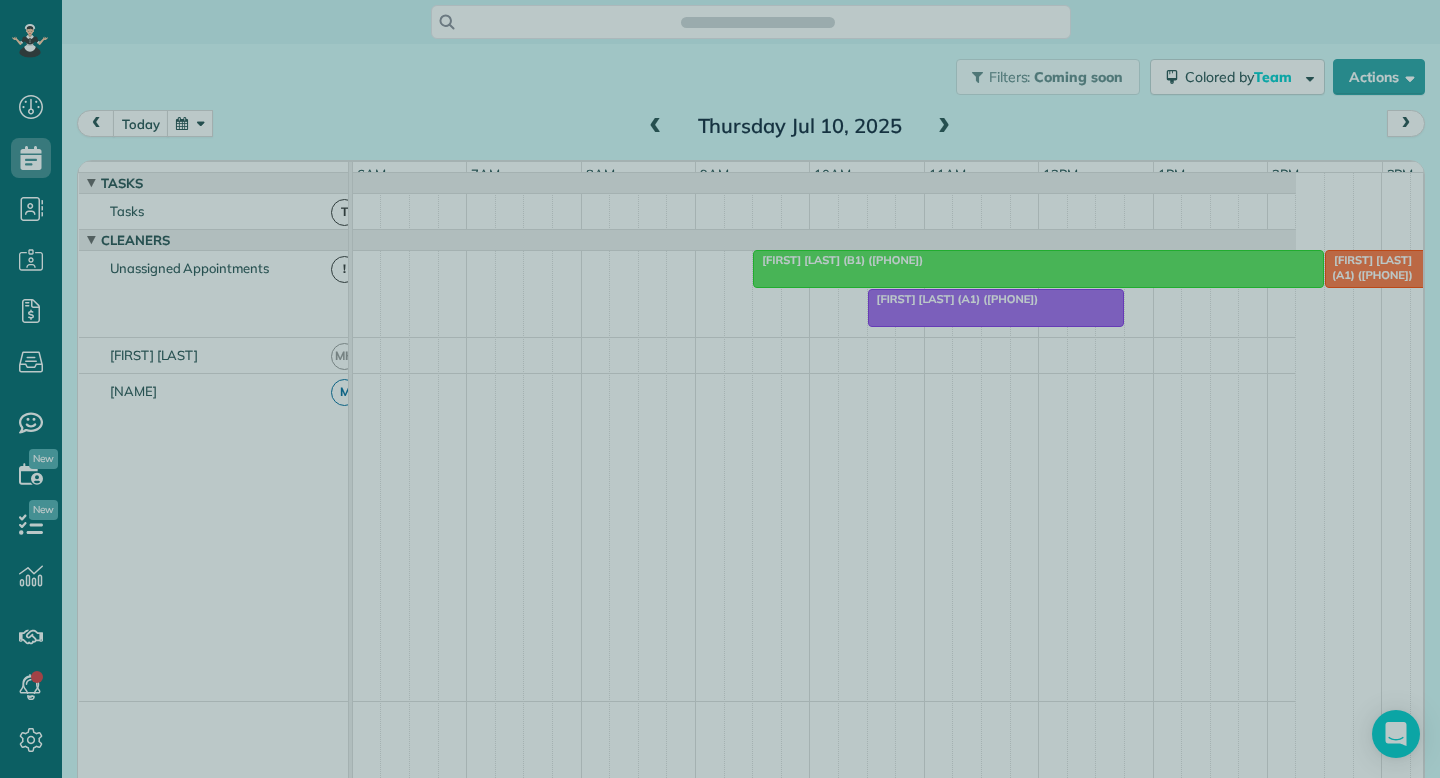 click at bounding box center [720, 389] 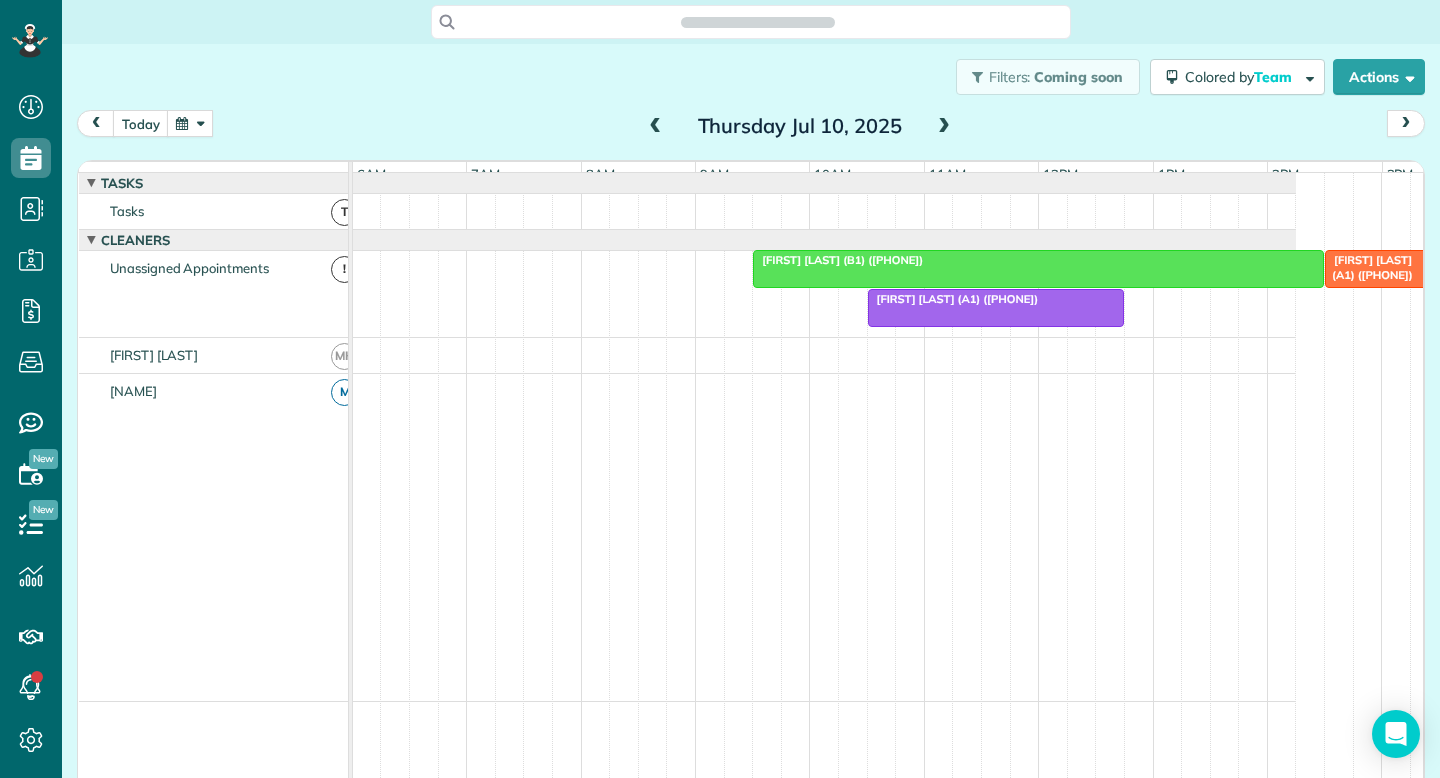 click on "Elizabeth Geer (B1) (+17733900579)" at bounding box center (838, 260) 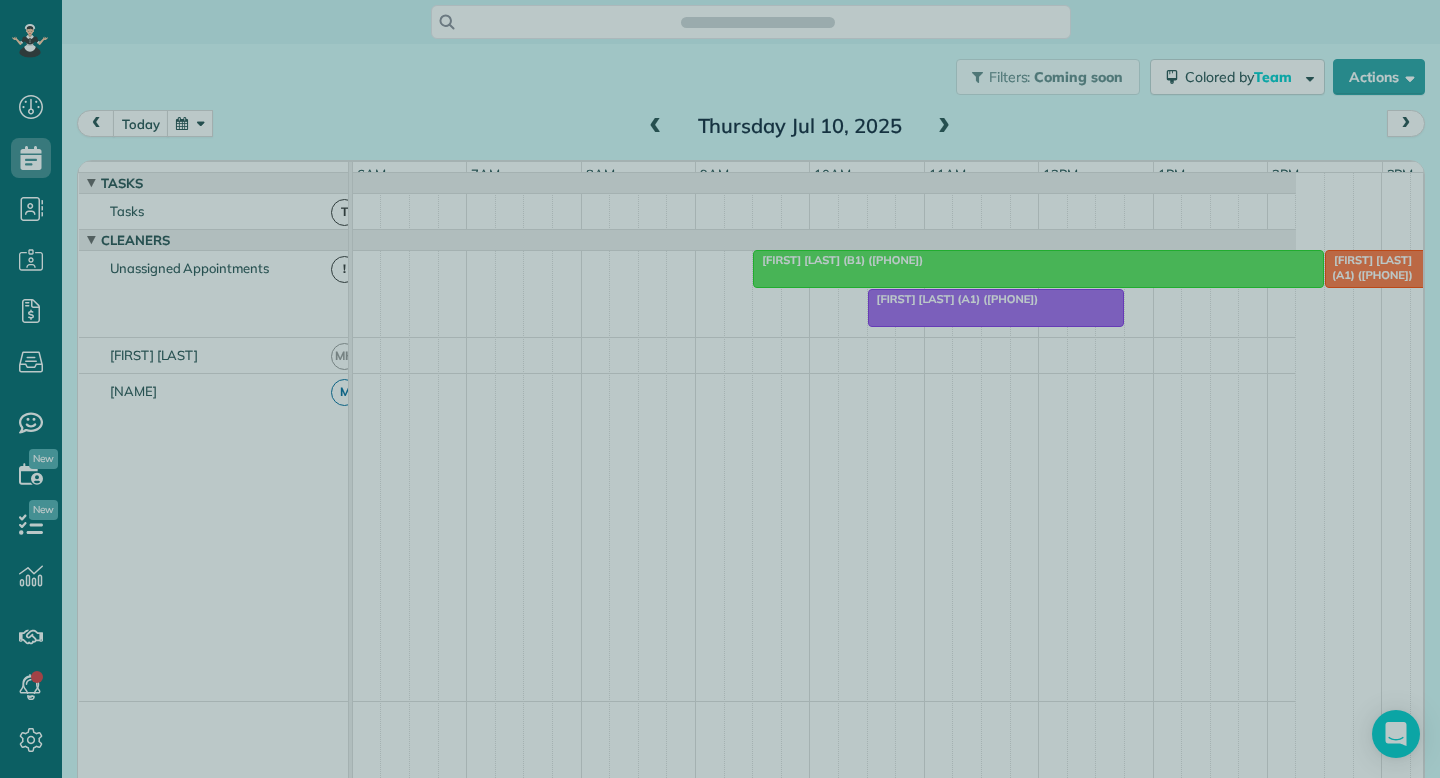 drag, startPoint x: 366, startPoint y: 112, endPoint x: 288, endPoint y: 116, distance: 78.10249 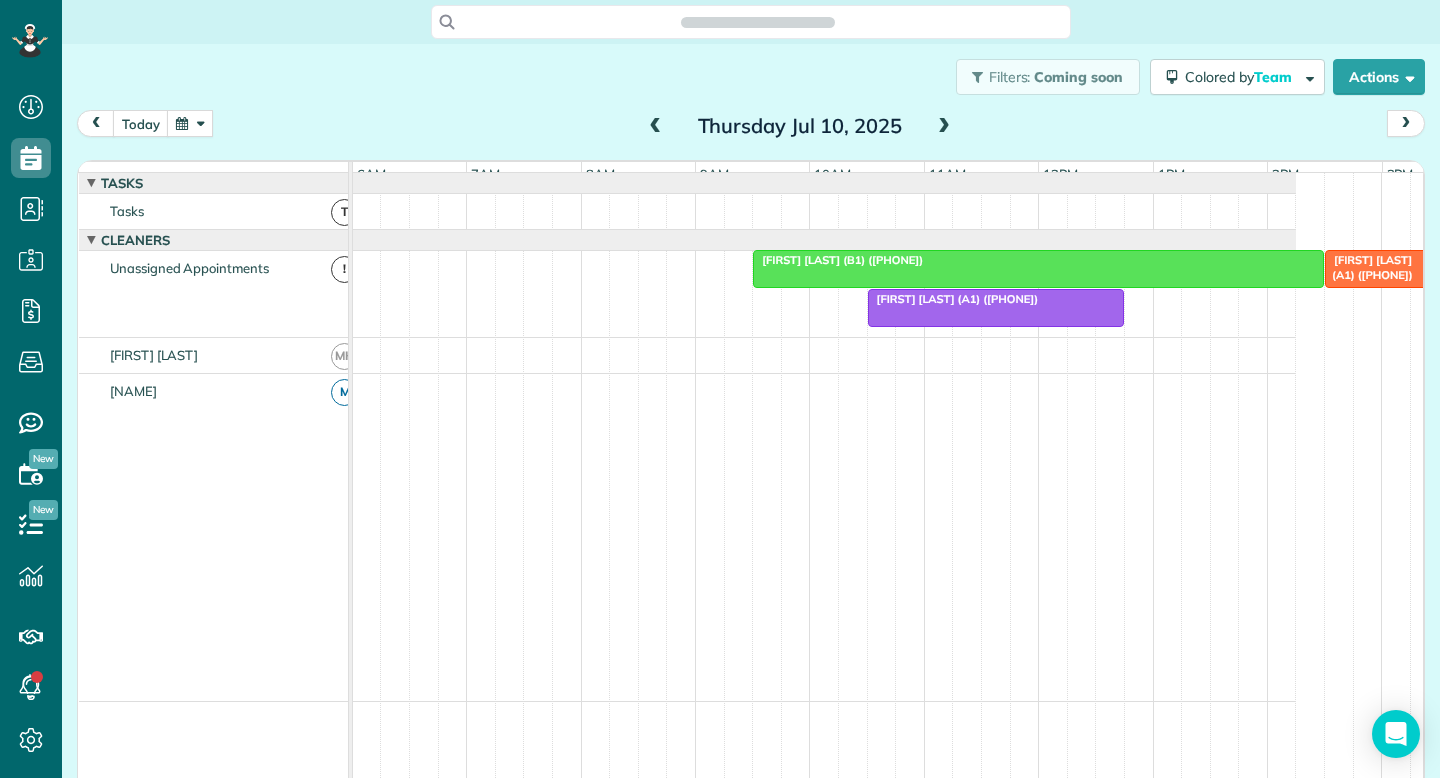 click on "Elizabeth Geer (B1) (+17733900579)" at bounding box center (1038, 260) 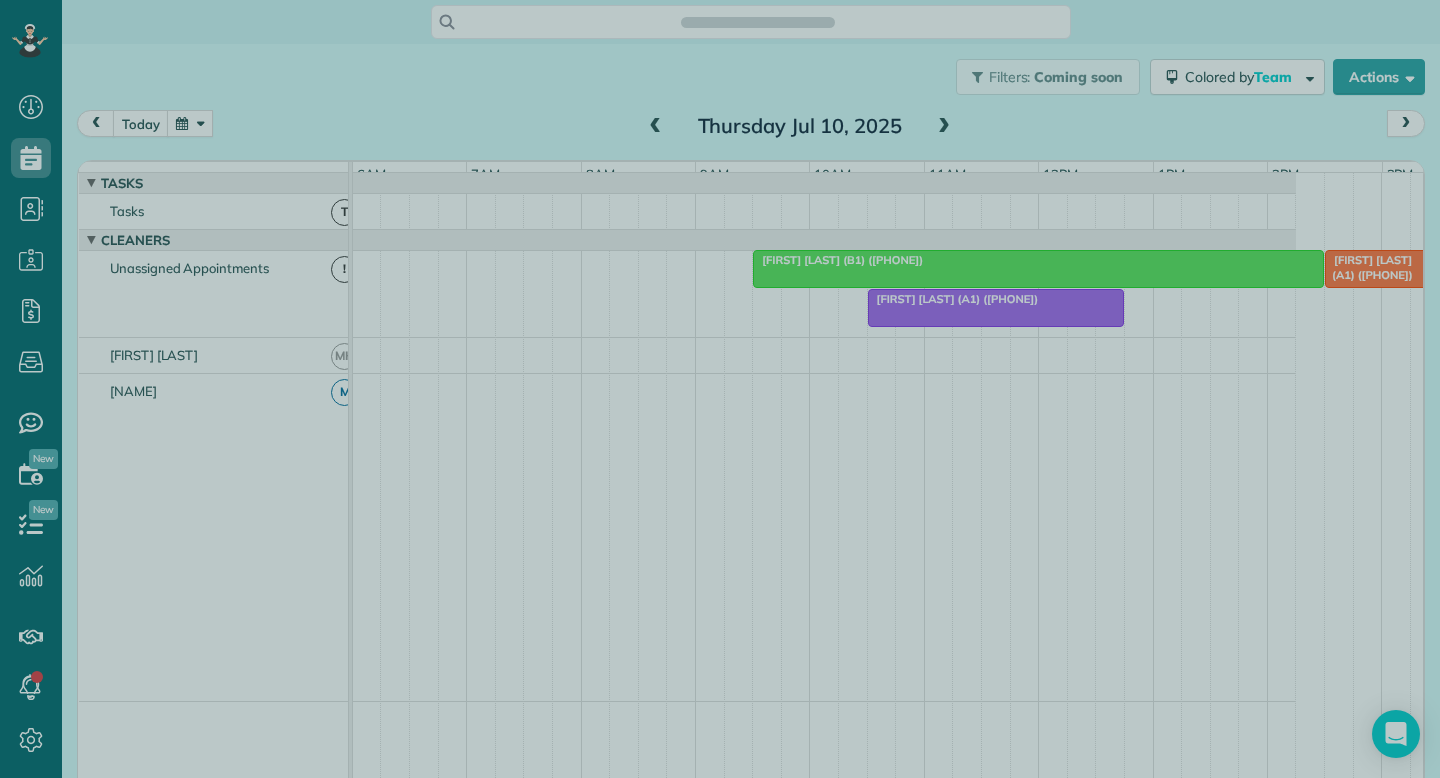 click at bounding box center (720, 389) 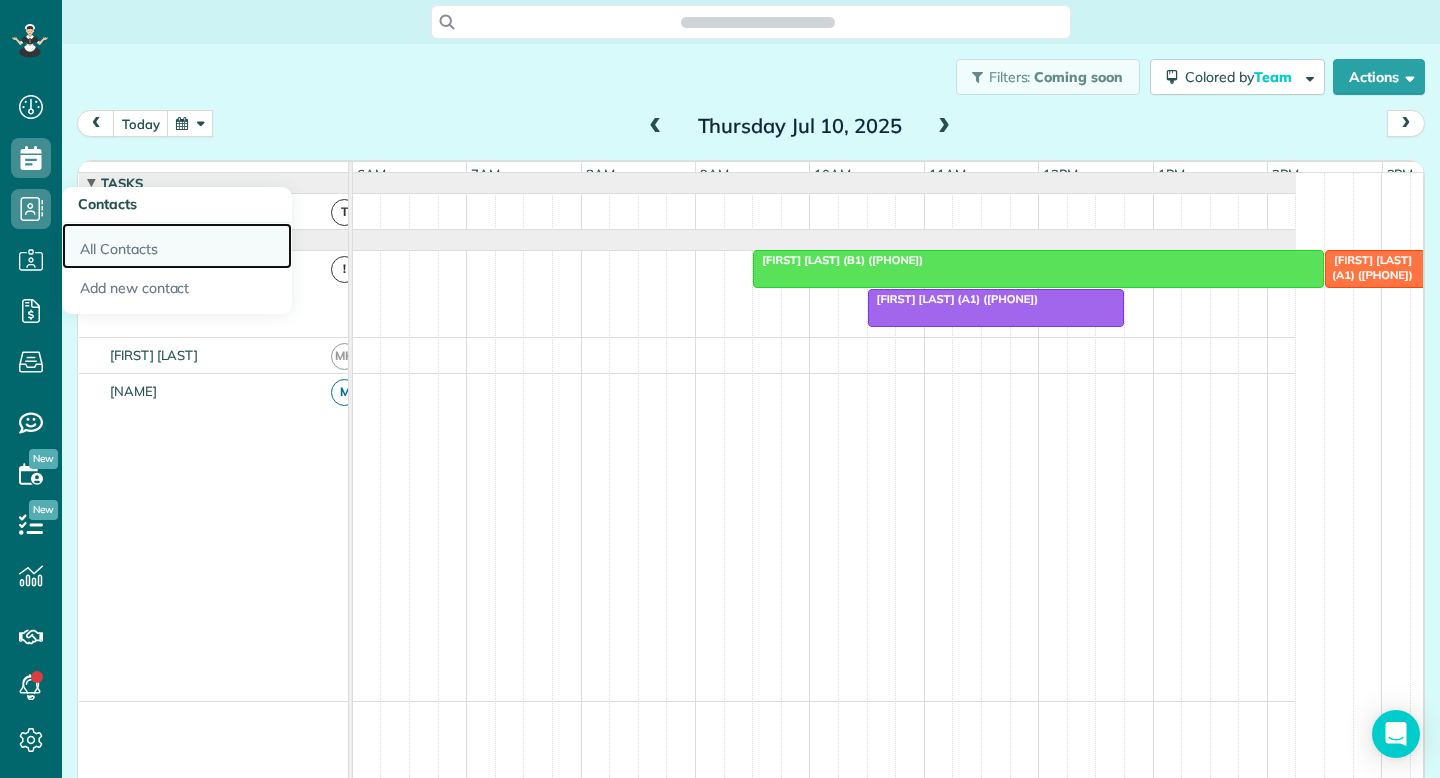 click on "All Contacts" at bounding box center (177, 246) 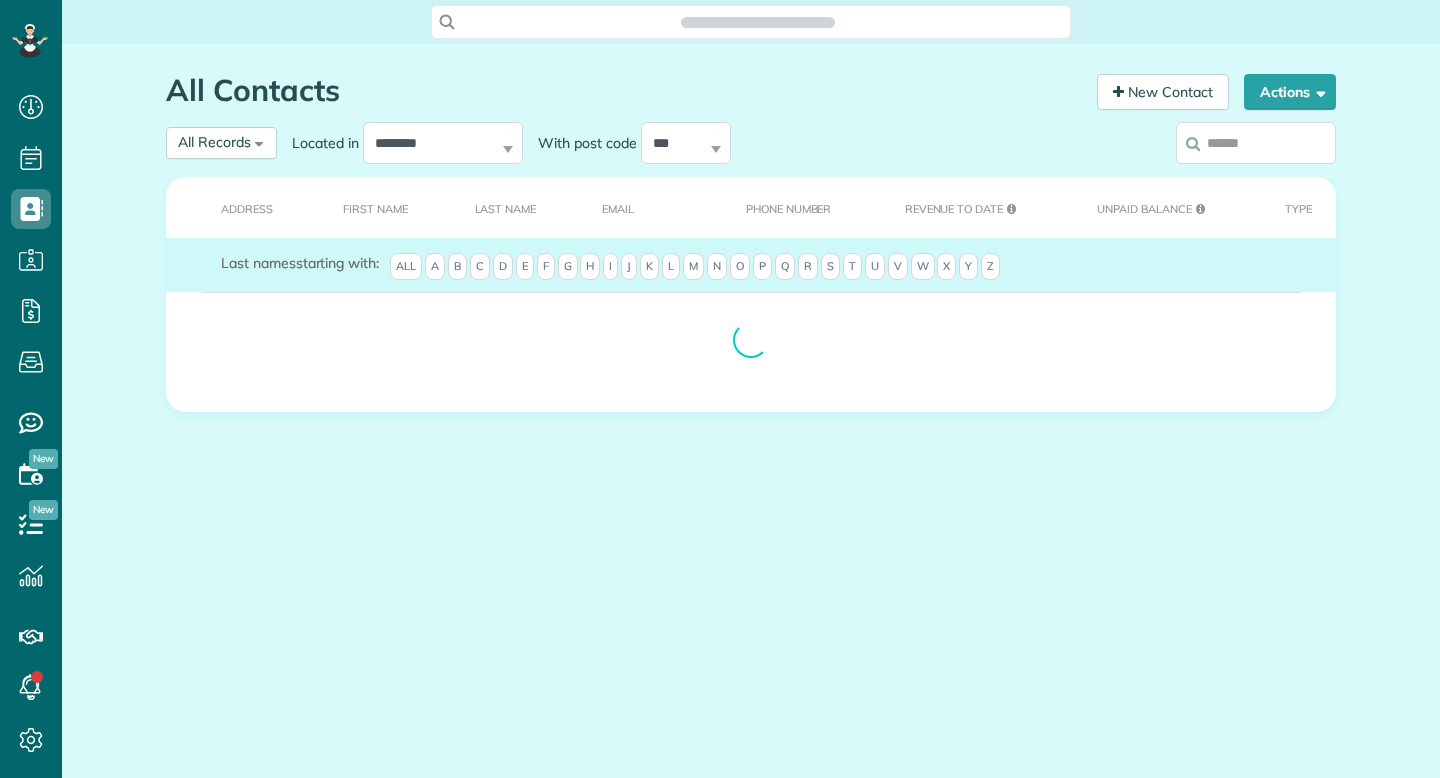 scroll, scrollTop: 0, scrollLeft: 0, axis: both 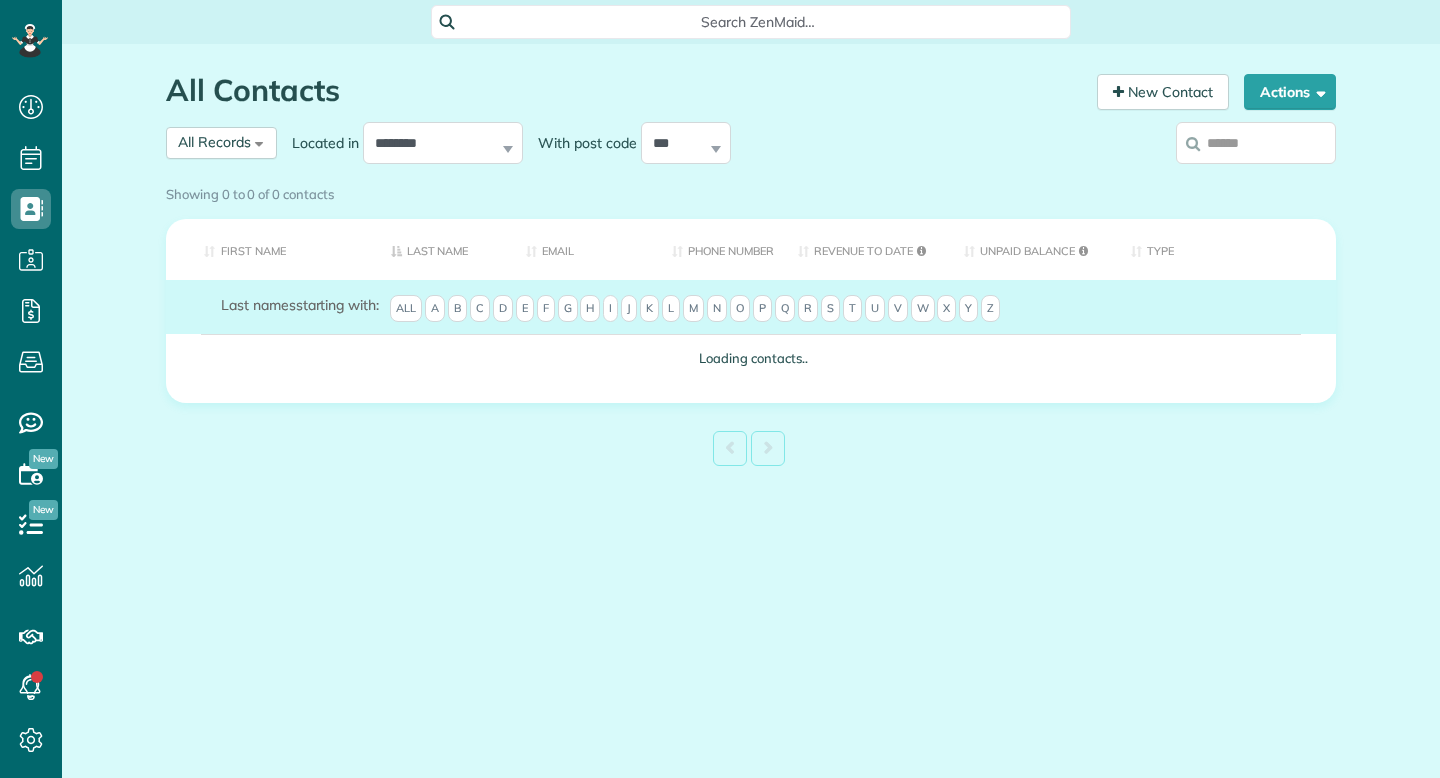 click at bounding box center (1256, 143) 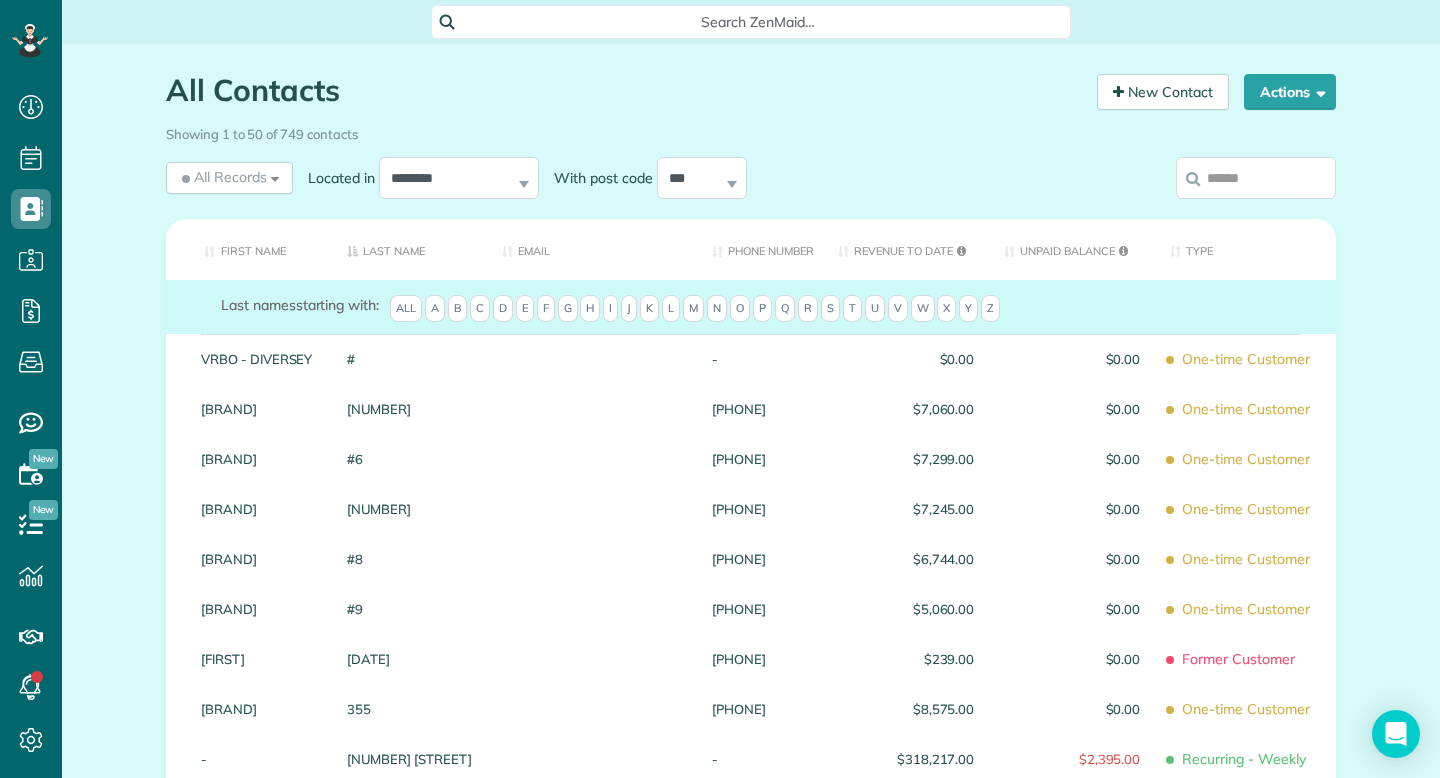 click at bounding box center [1256, 178] 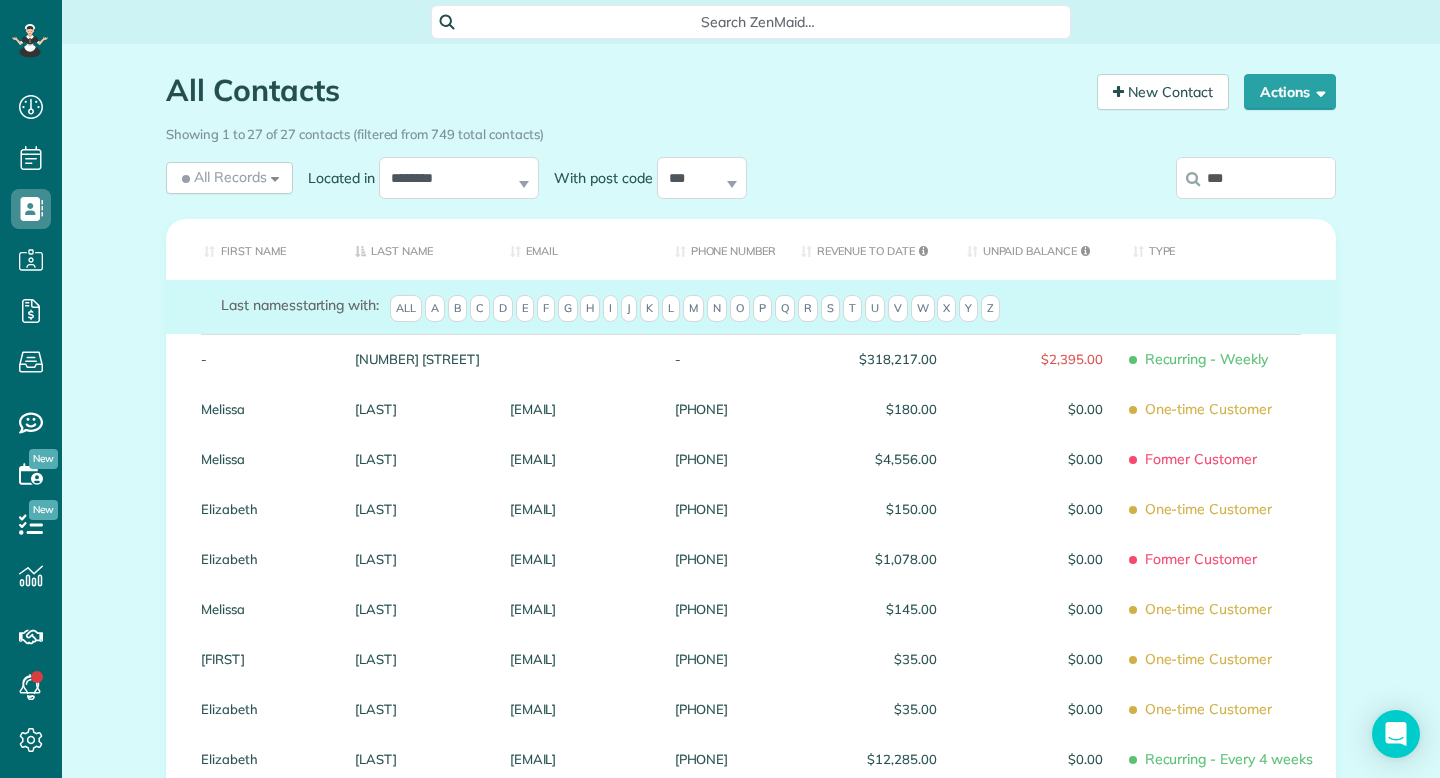 scroll, scrollTop: 231, scrollLeft: 0, axis: vertical 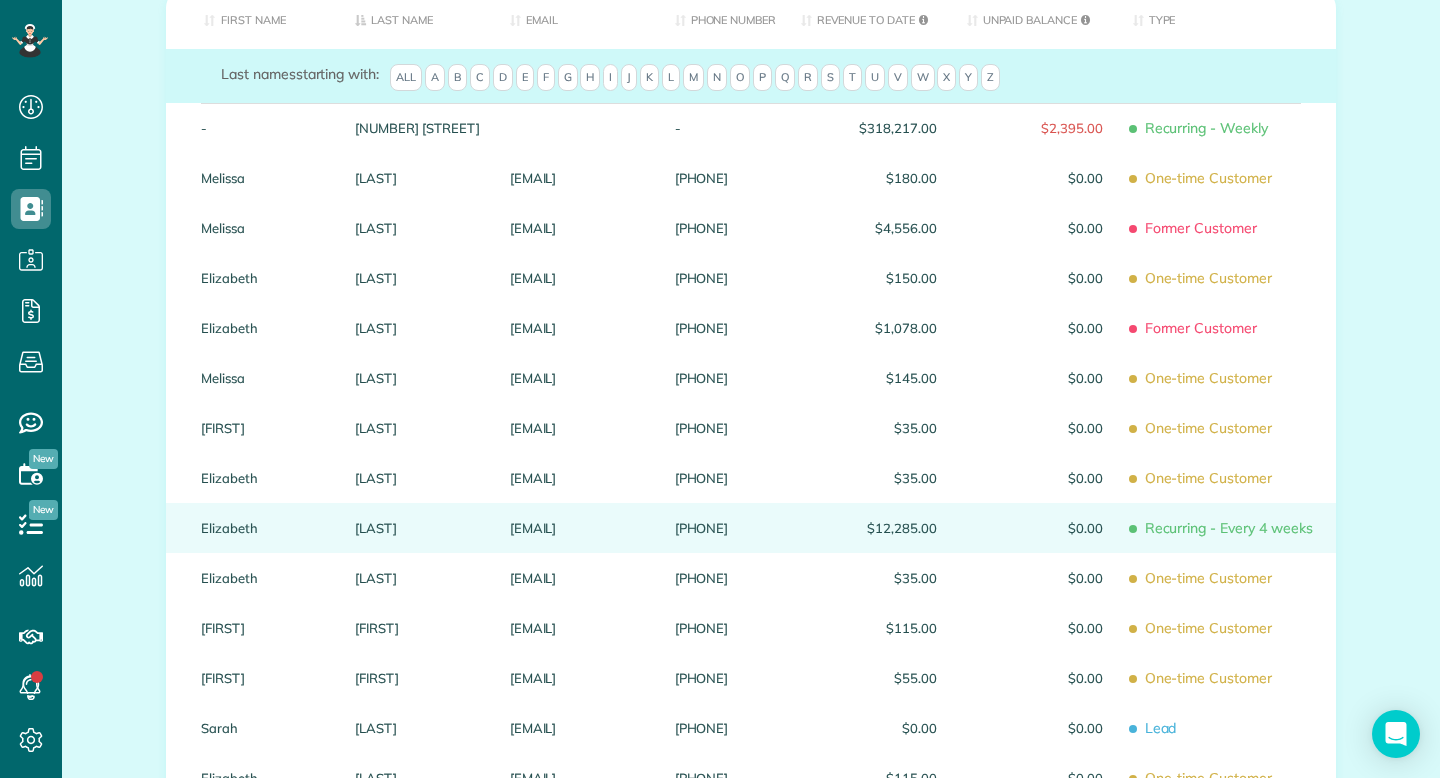 type on "***" 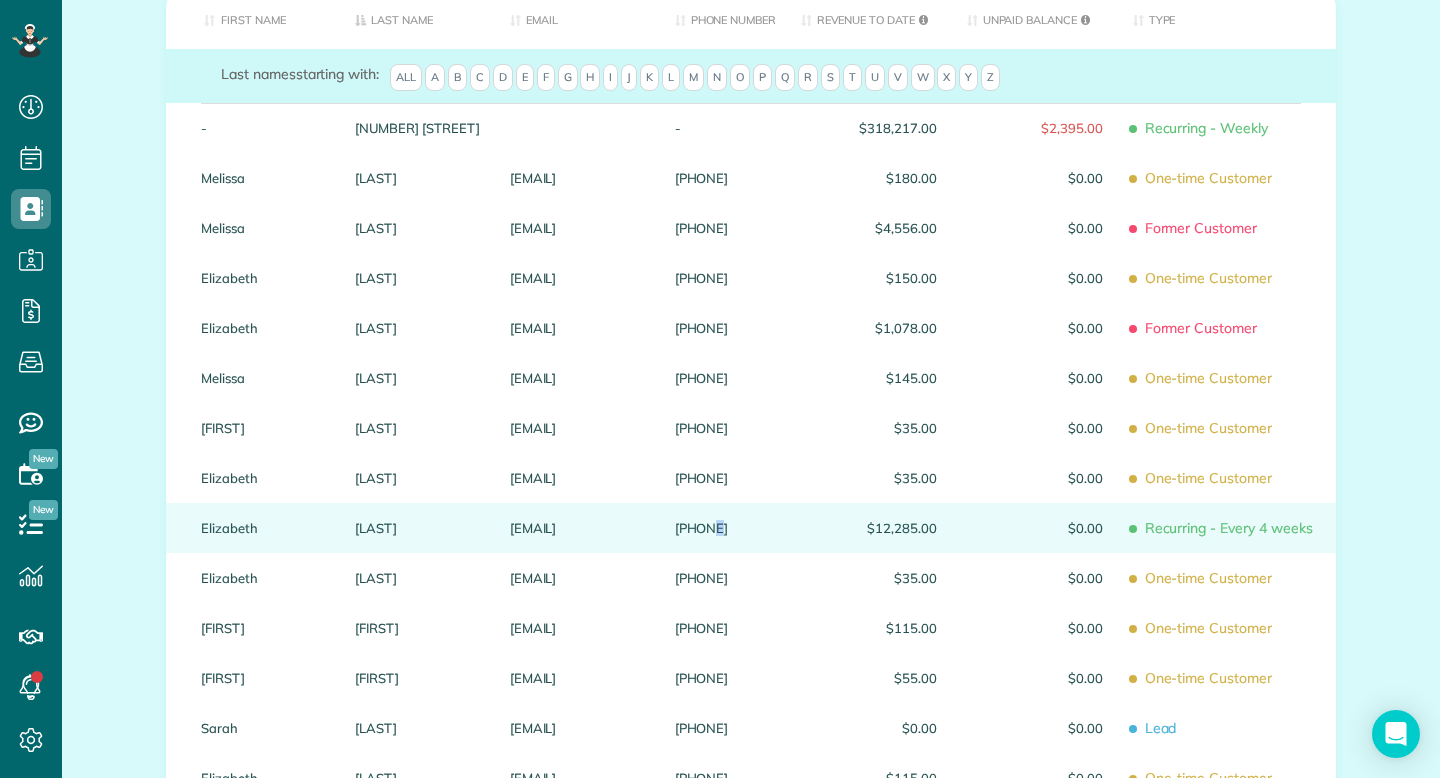 drag, startPoint x: 764, startPoint y: 550, endPoint x: 657, endPoint y: 548, distance: 107.01869 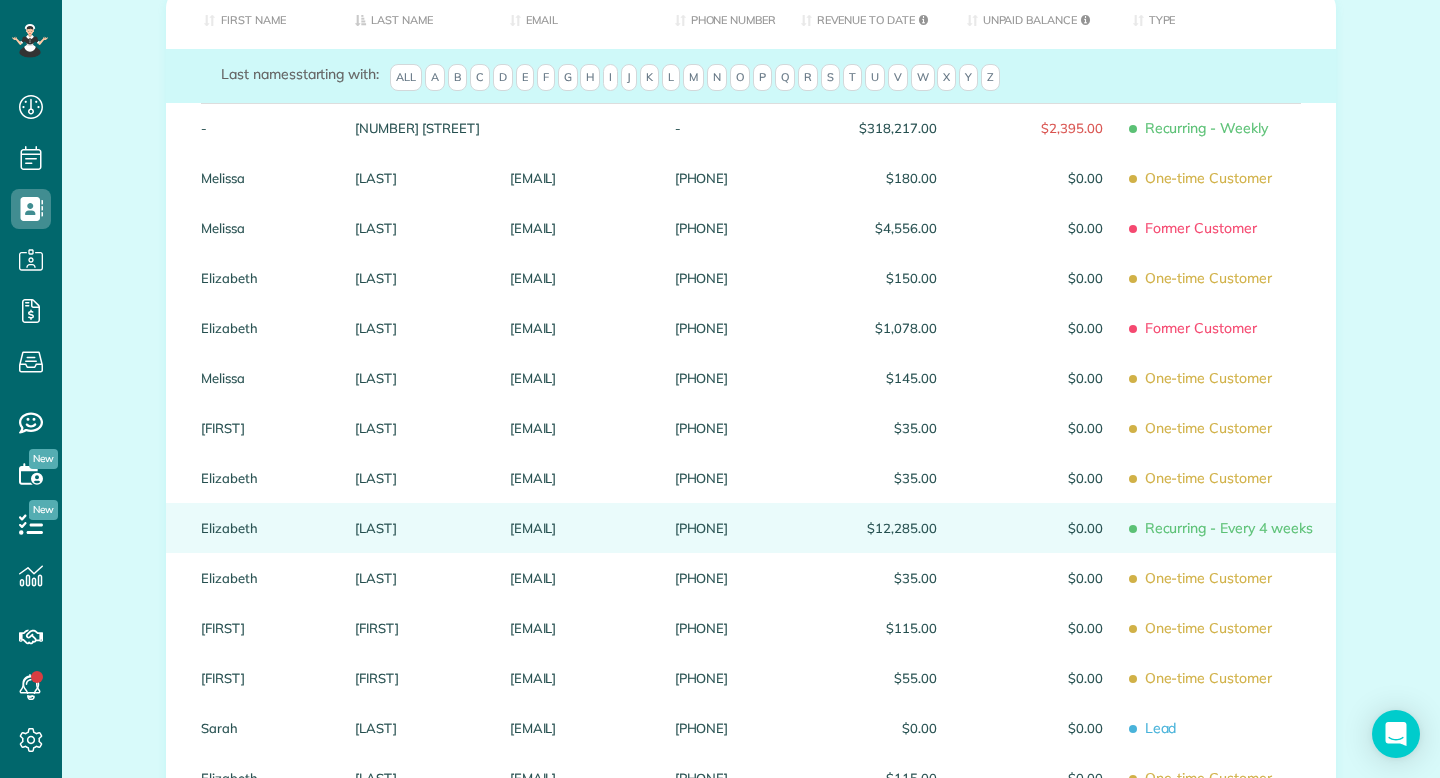 click on "[PHONE]" at bounding box center (577, 128) 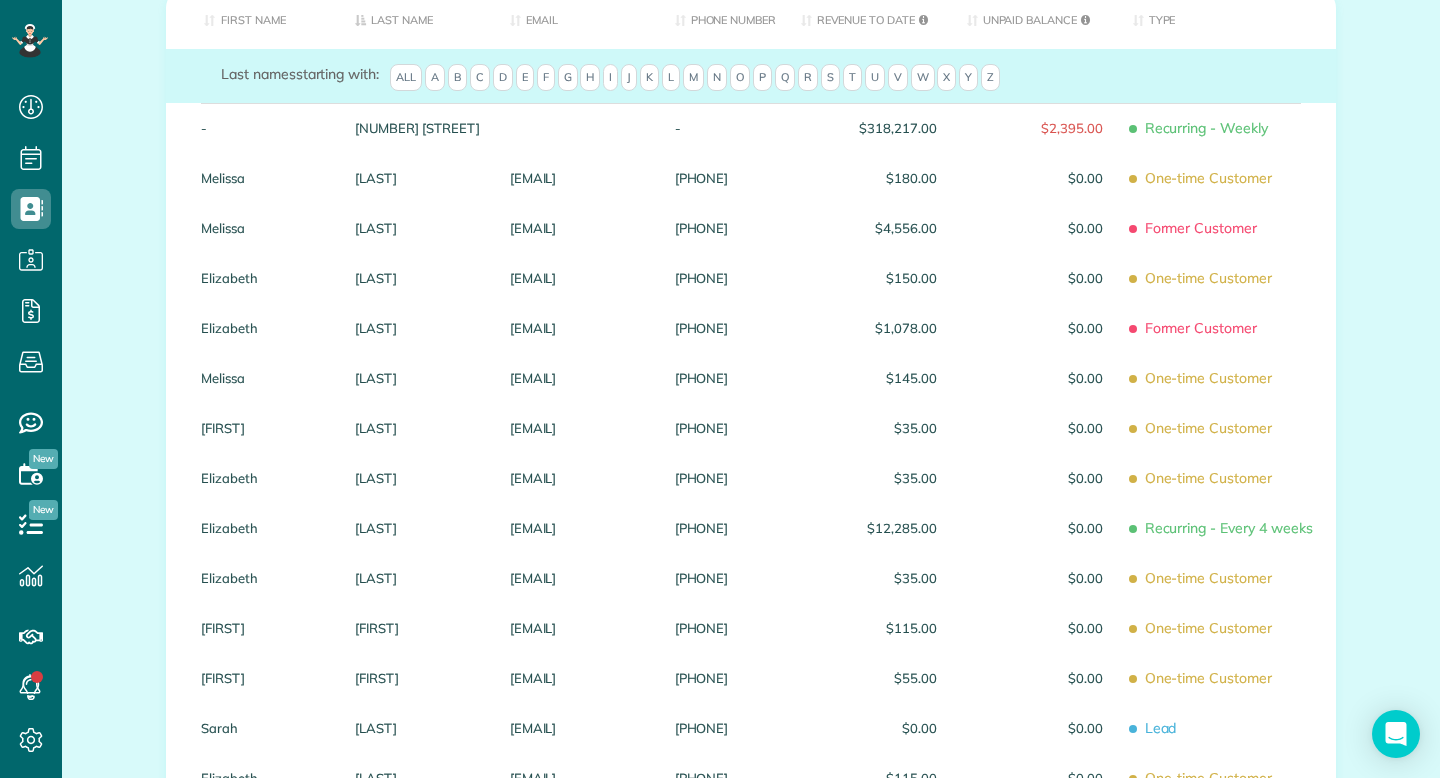 click on "[PHONE]" at bounding box center (577, 128) 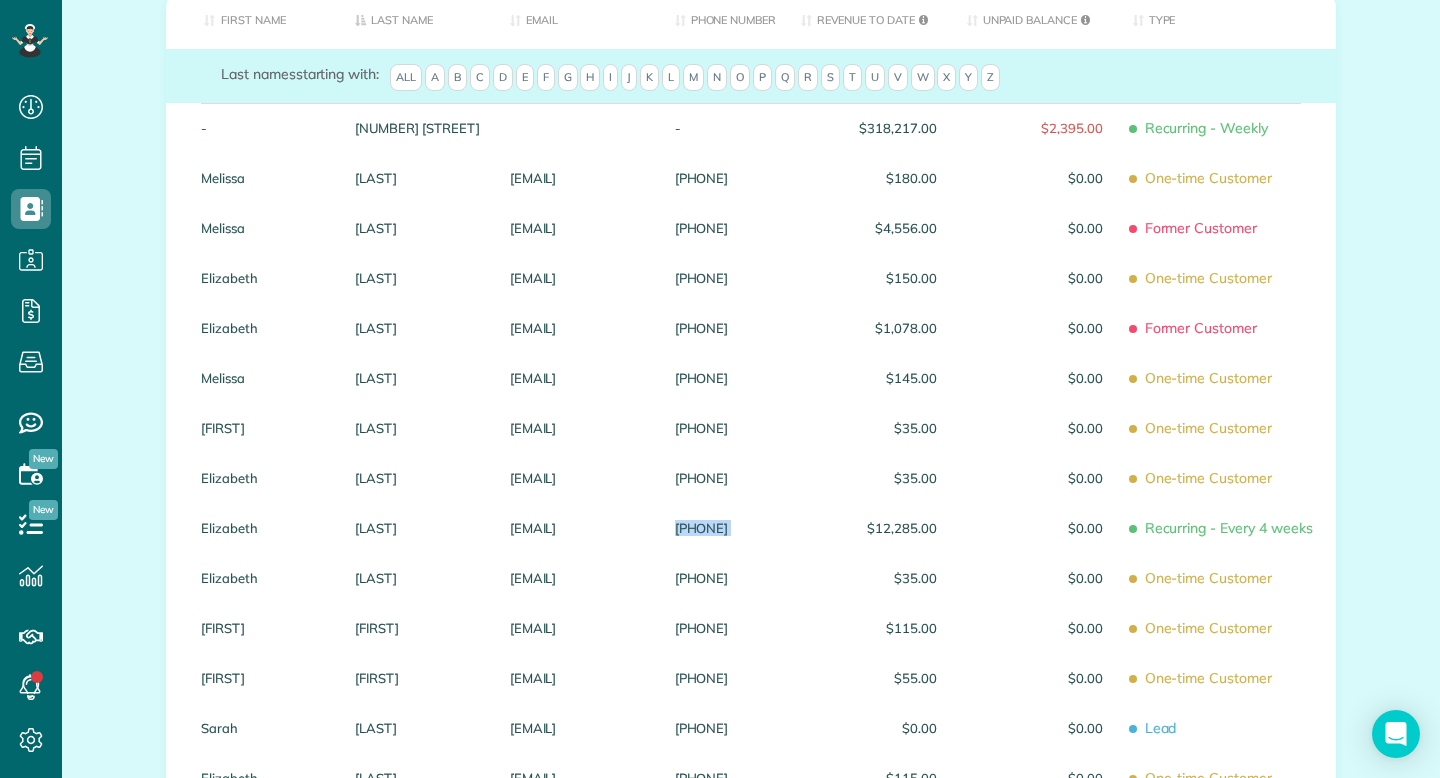 click on "[PHONE]" at bounding box center [577, 128] 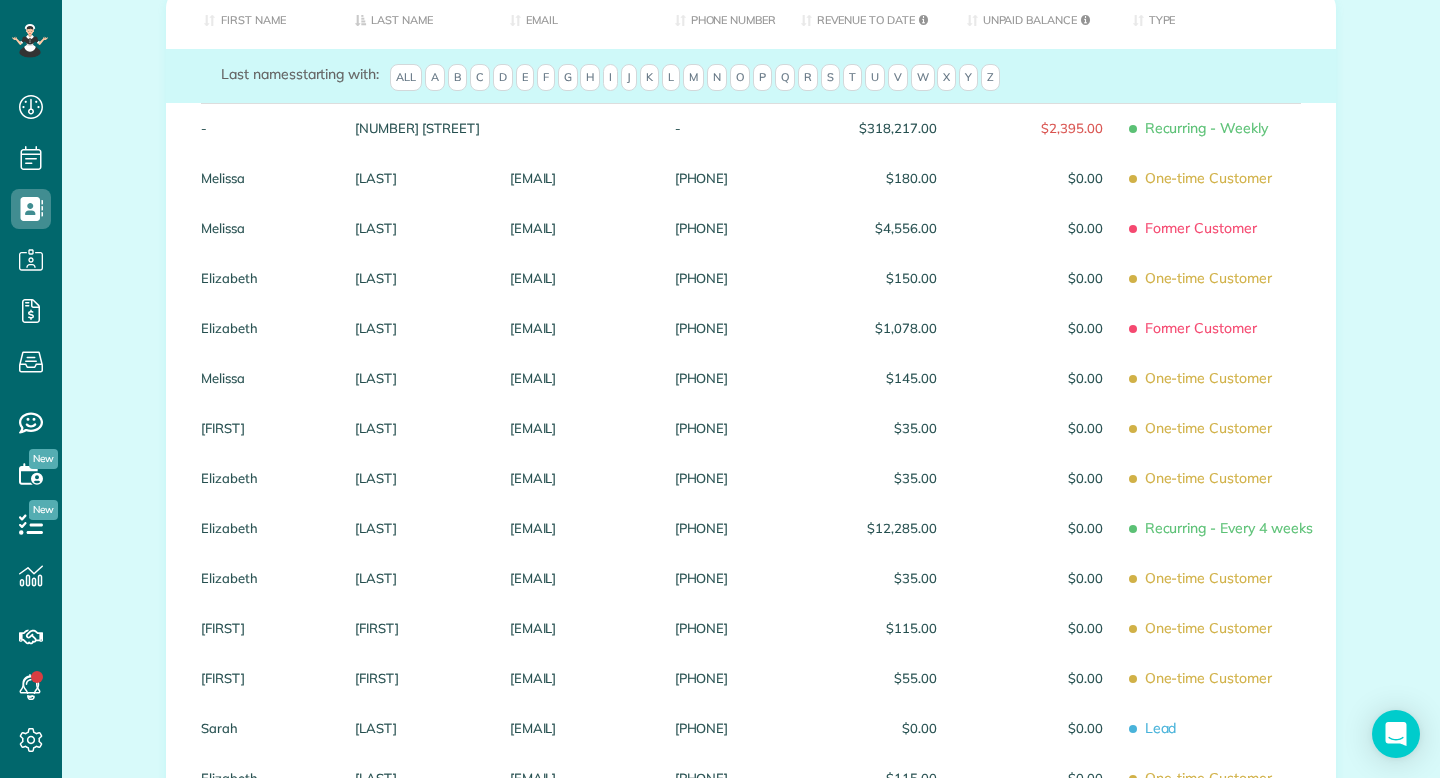 click on "[PHONE]" at bounding box center (577, 128) 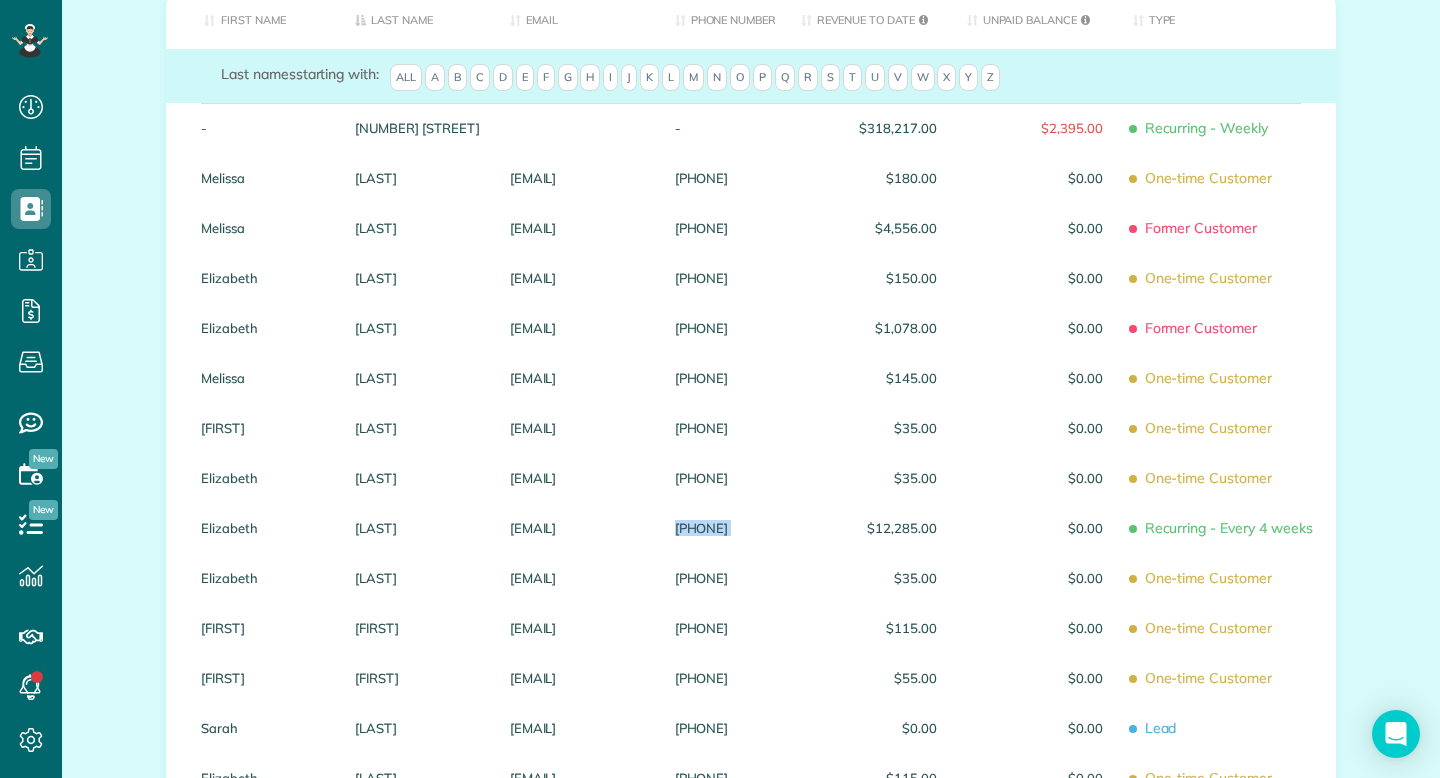 click on "[PHONE]" at bounding box center [577, 128] 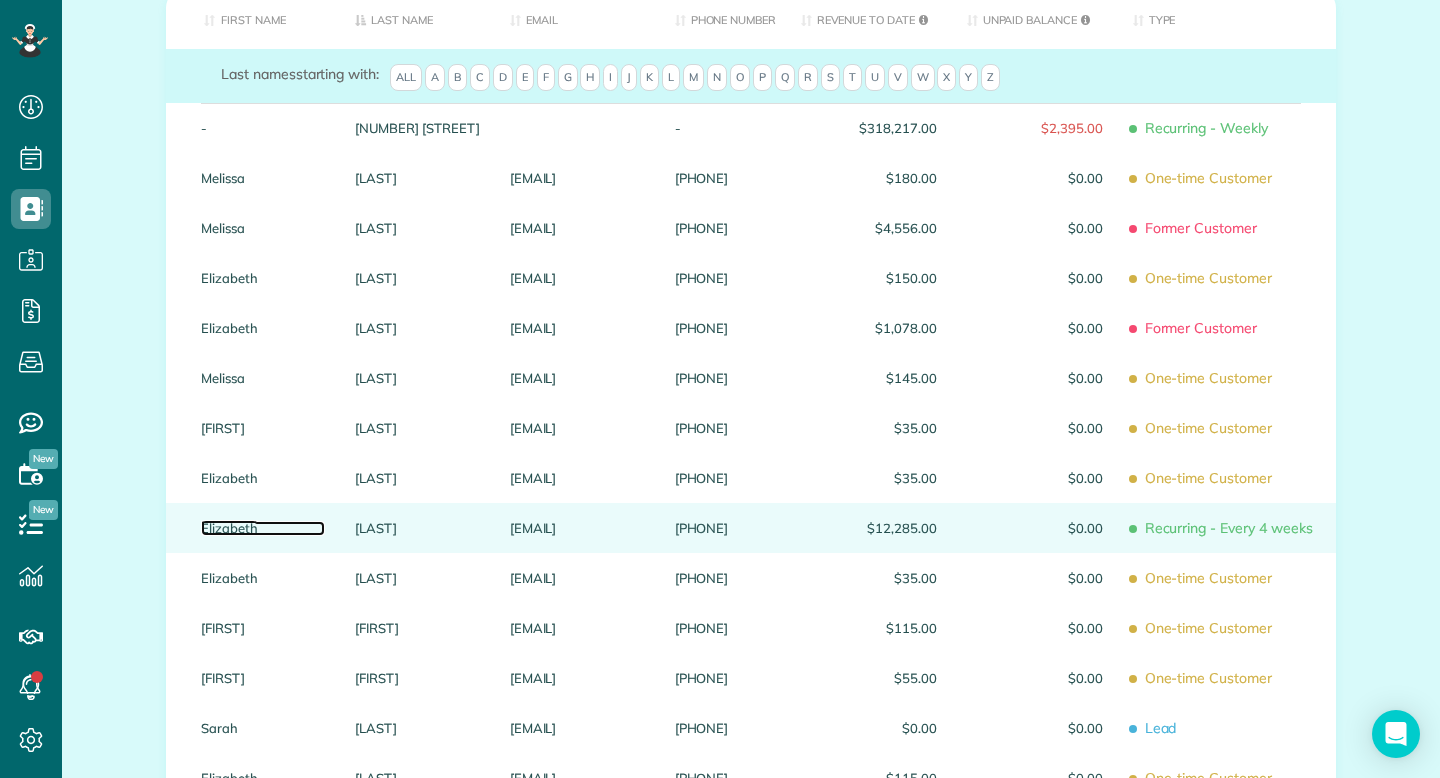 click on "Elizabeth" at bounding box center (263, 528) 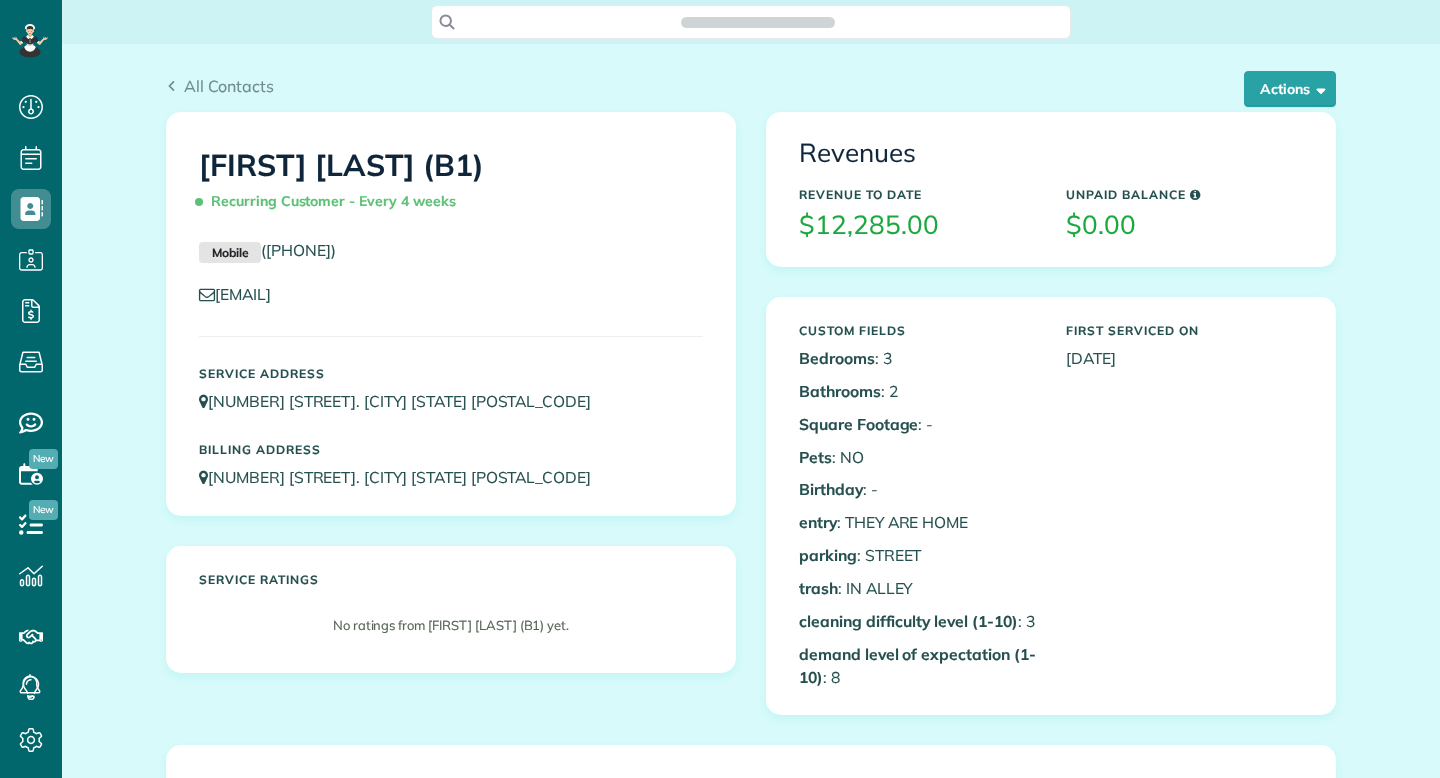 scroll, scrollTop: 0, scrollLeft: 0, axis: both 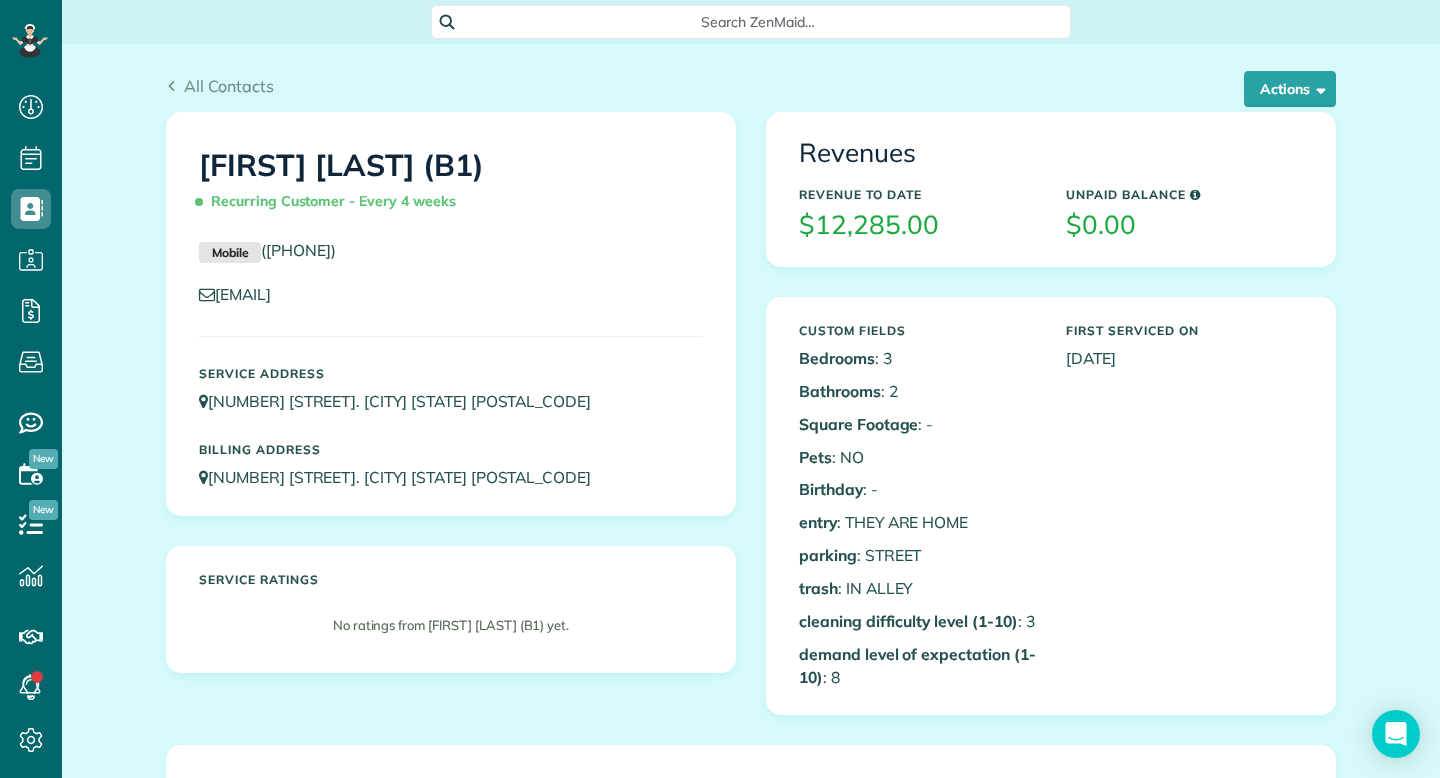 drag, startPoint x: 377, startPoint y: 254, endPoint x: 258, endPoint y: 256, distance: 119.01681 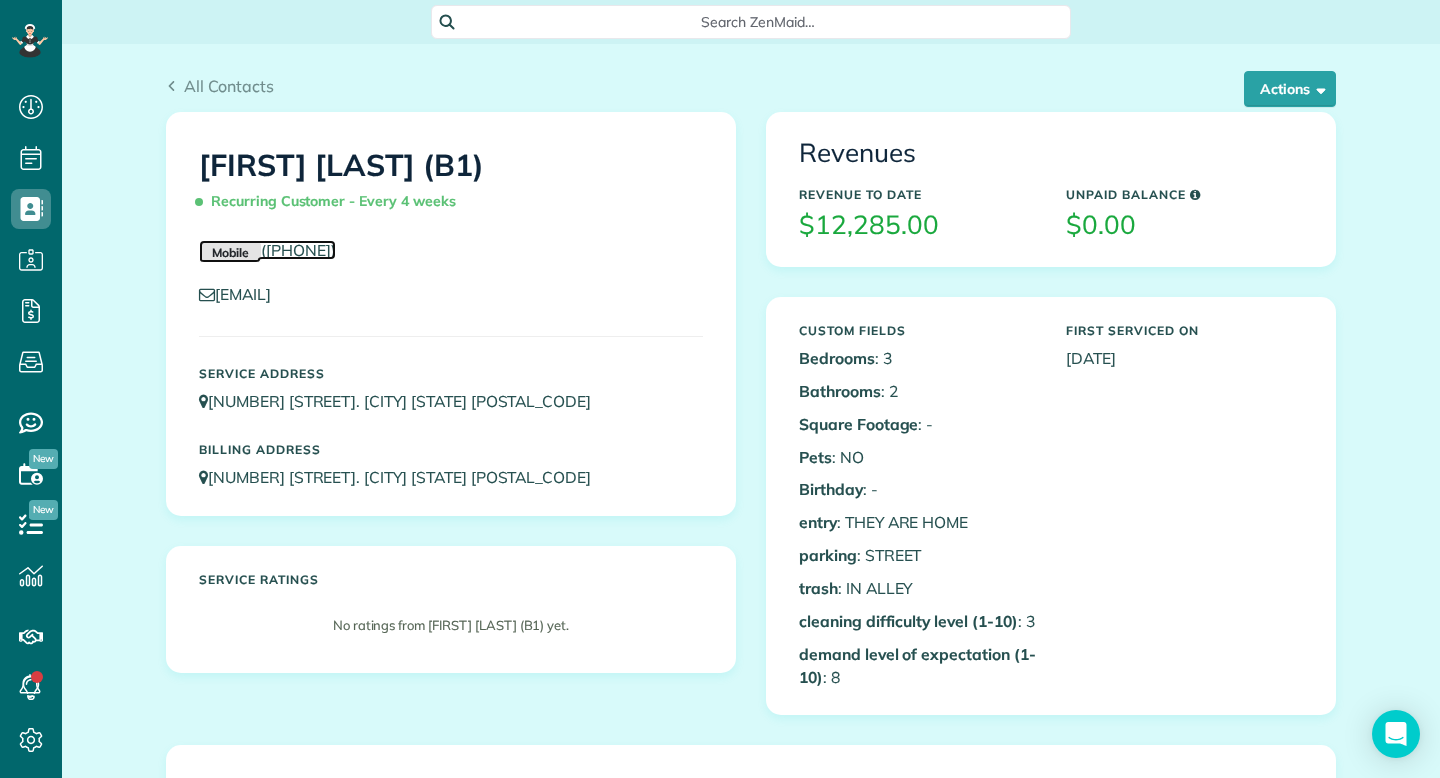 copy on "([PHONE])" 